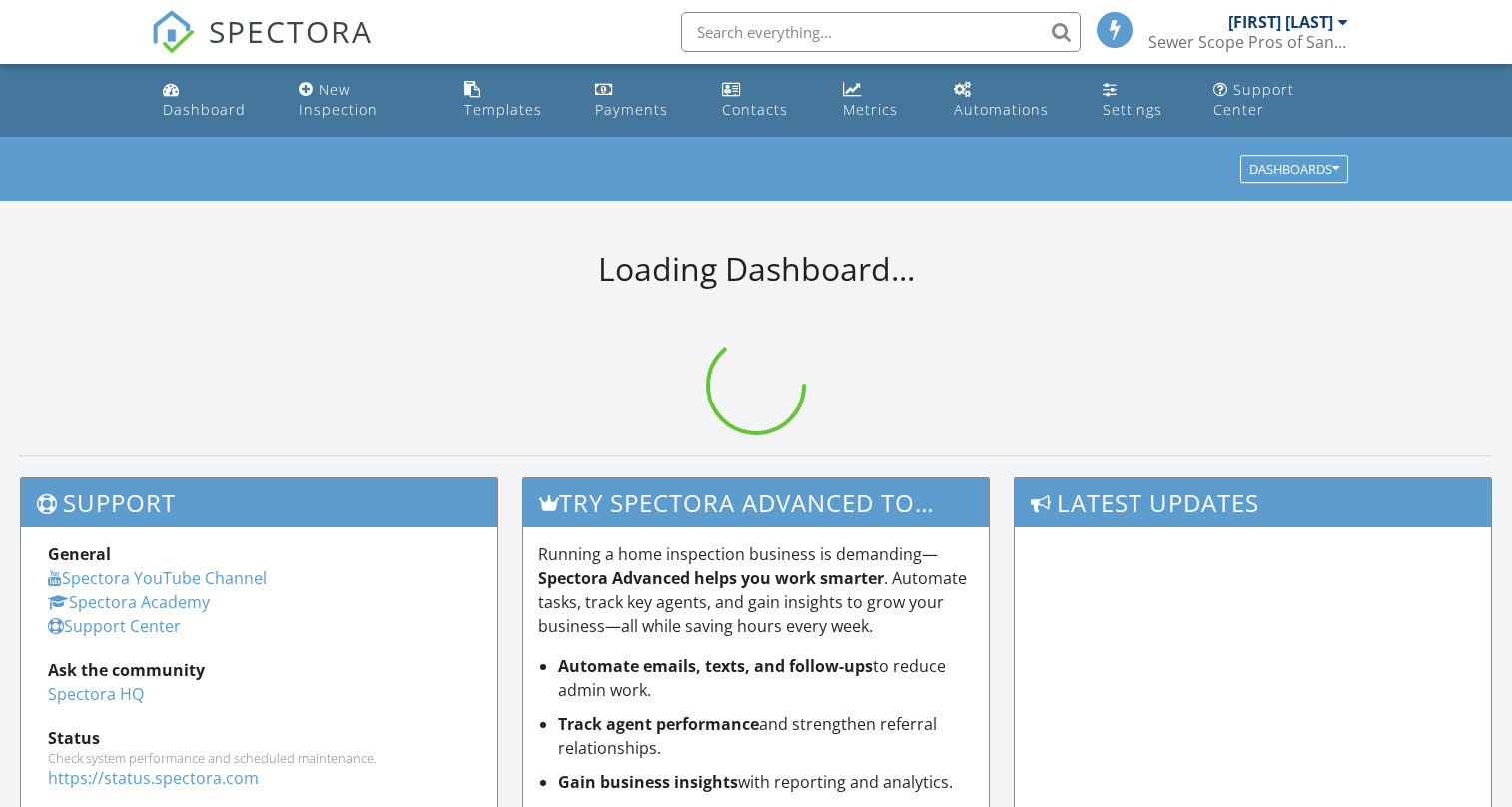 scroll, scrollTop: 0, scrollLeft: 0, axis: both 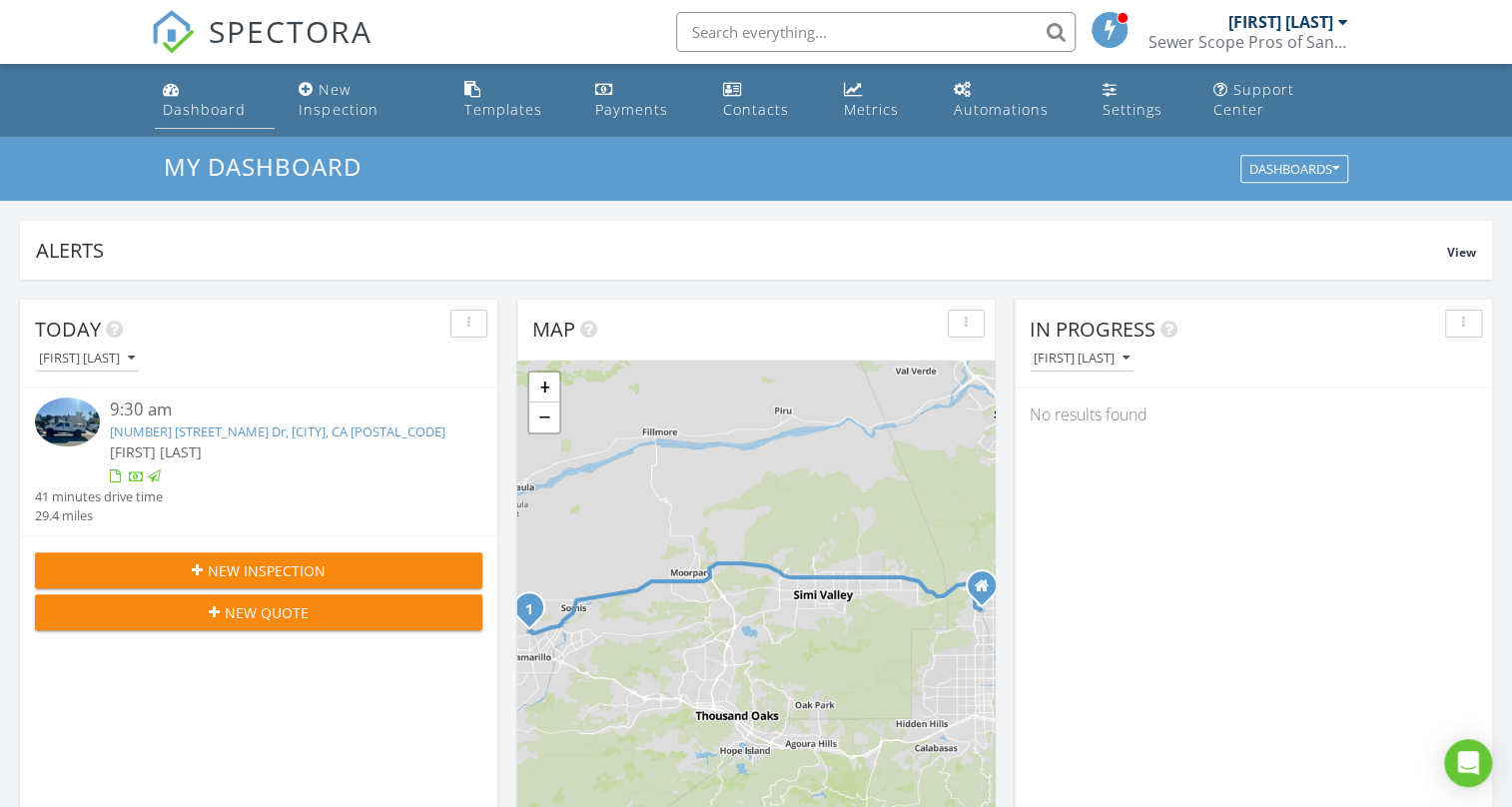 click on "Dashboard" at bounding box center [204, 109] 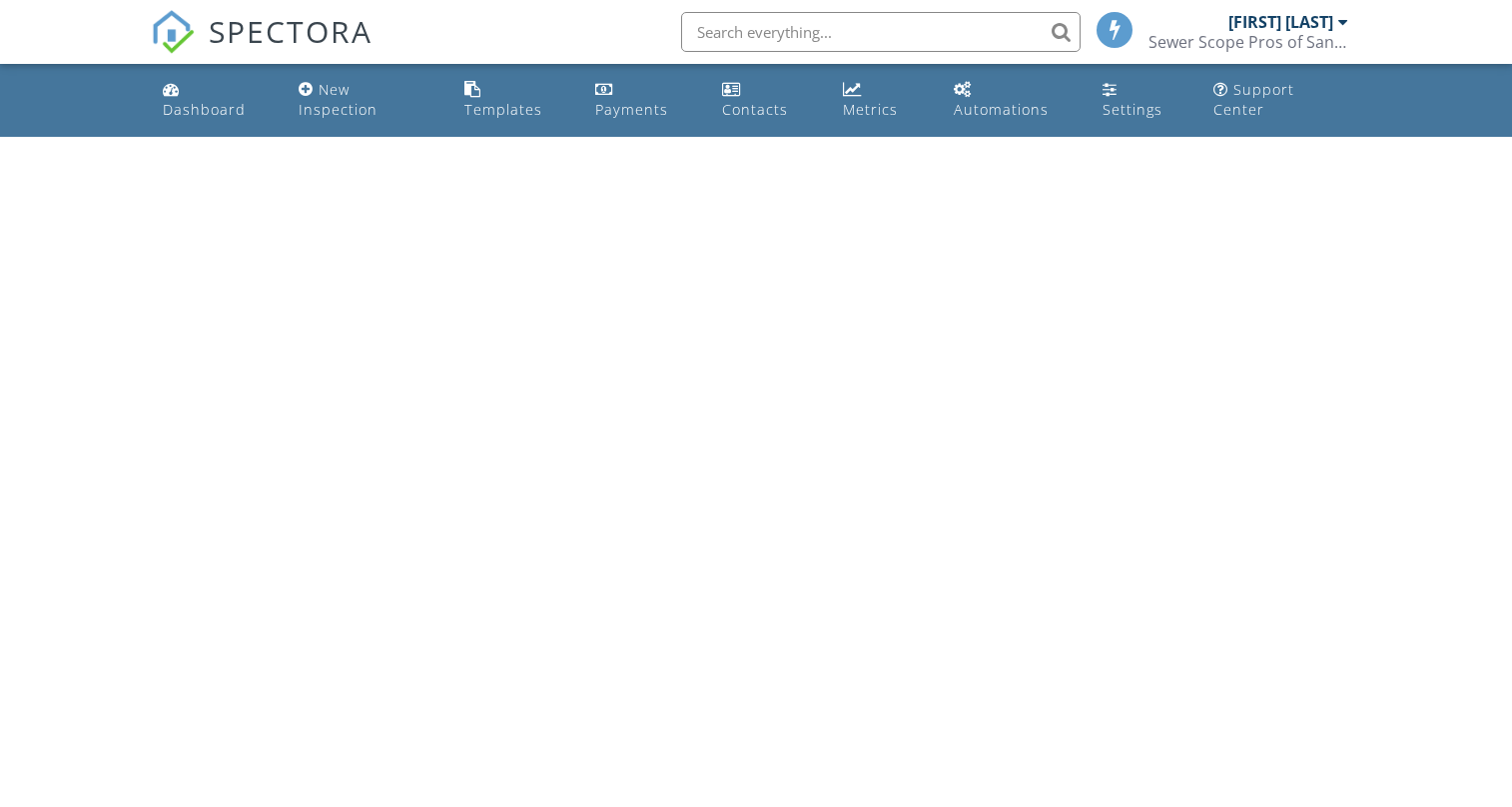 scroll, scrollTop: 0, scrollLeft: 0, axis: both 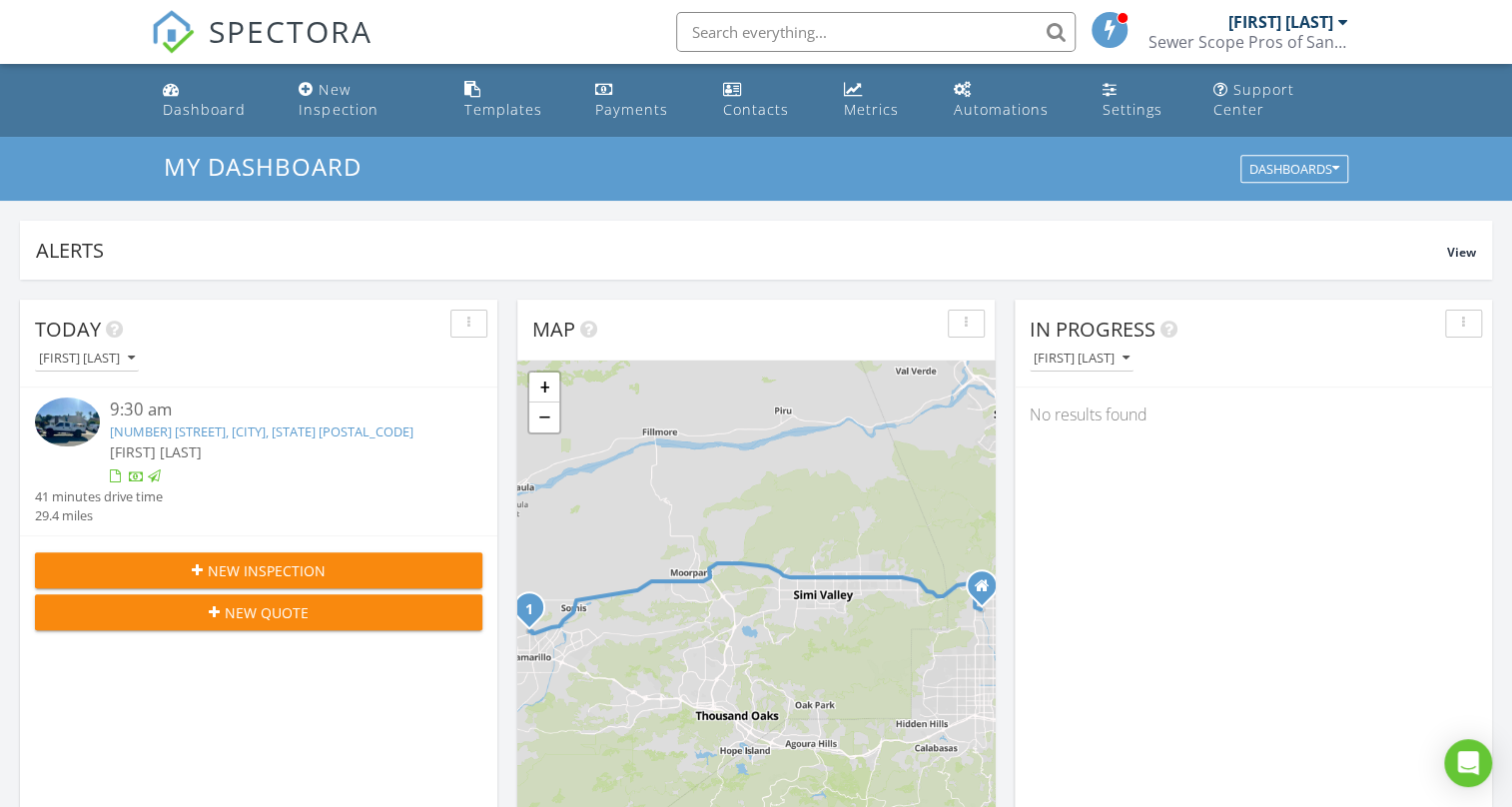 click on "New Inspection" at bounding box center [267, 570] 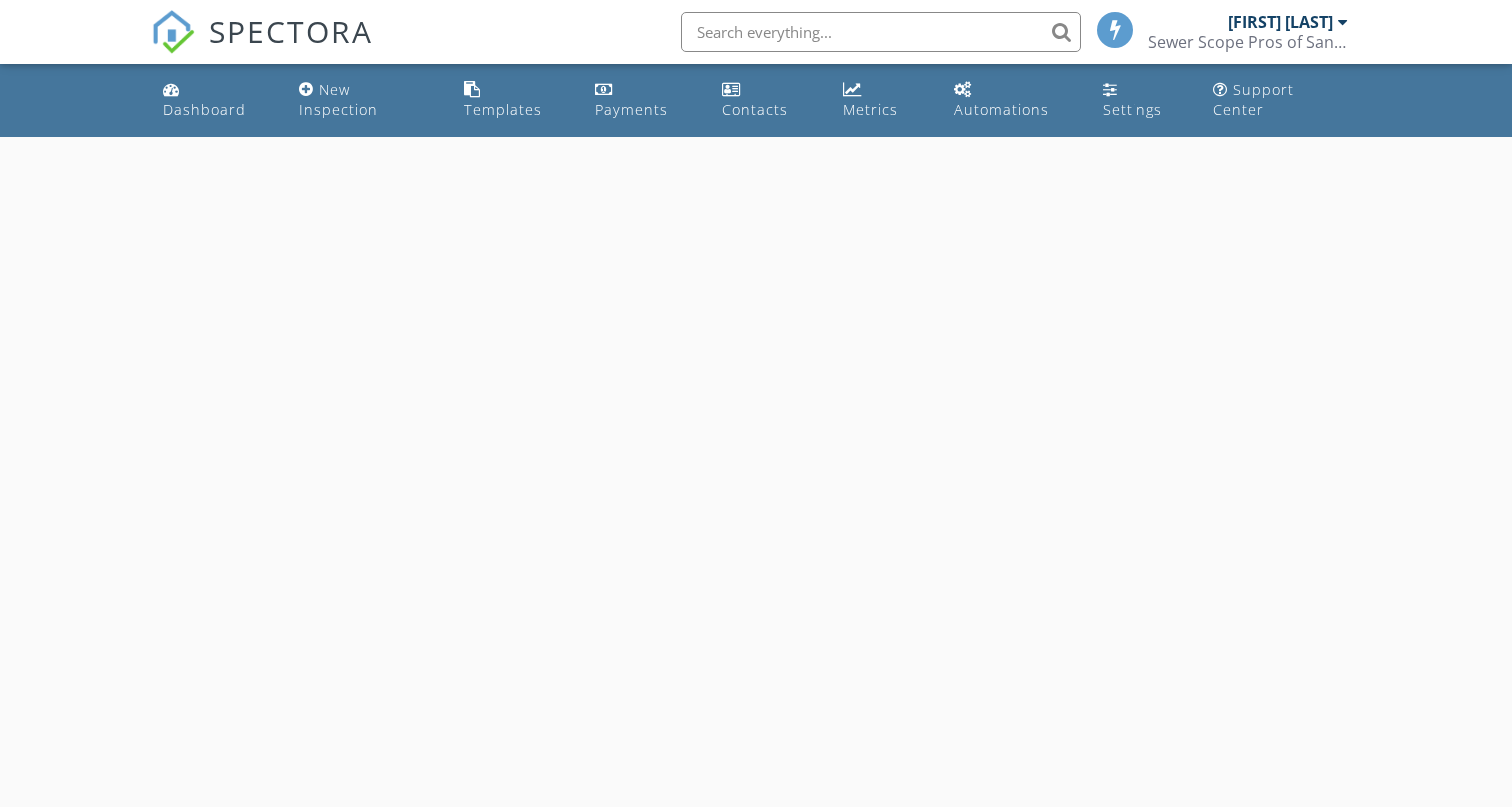 scroll, scrollTop: 0, scrollLeft: 0, axis: both 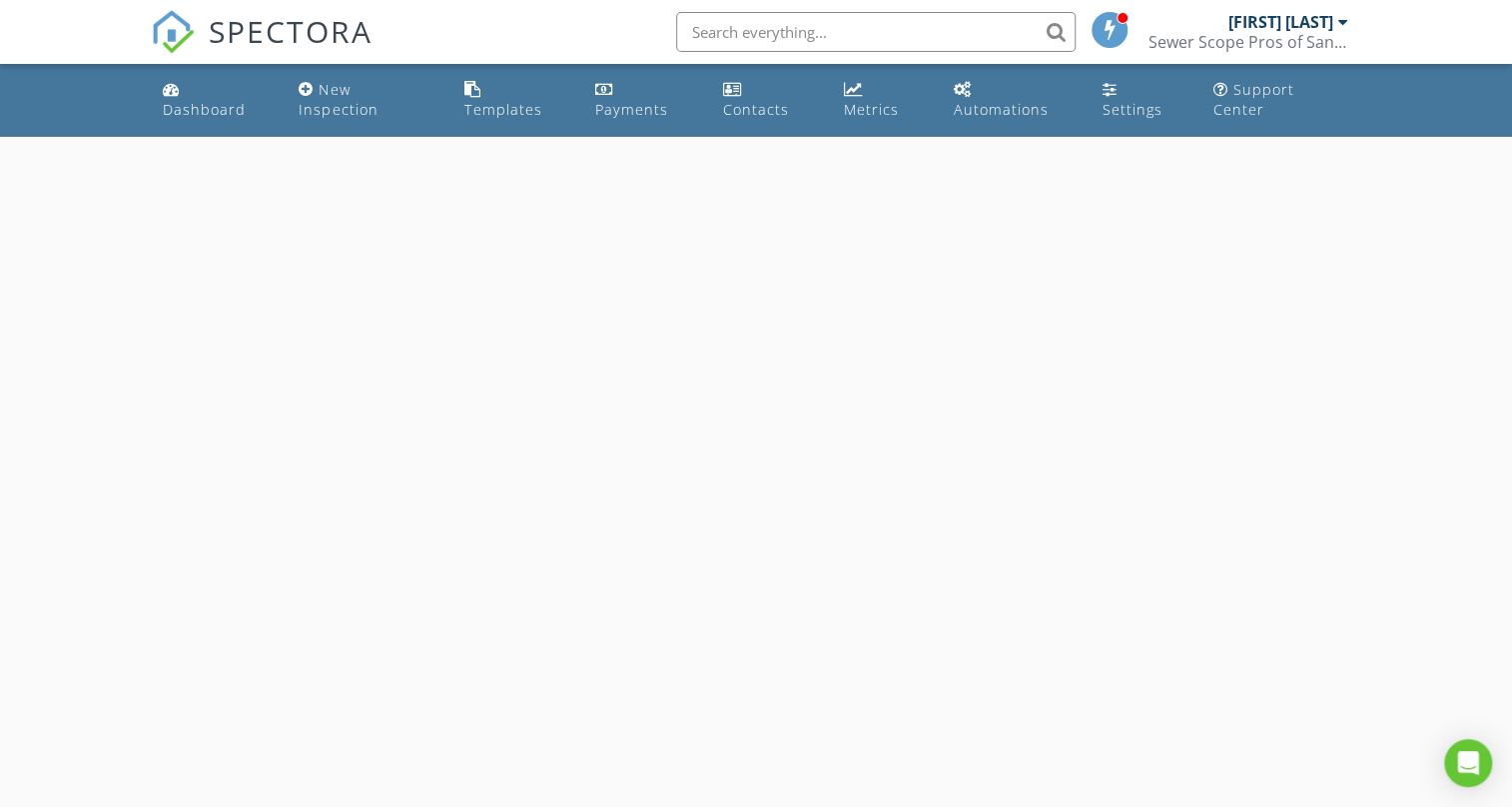 select on "7" 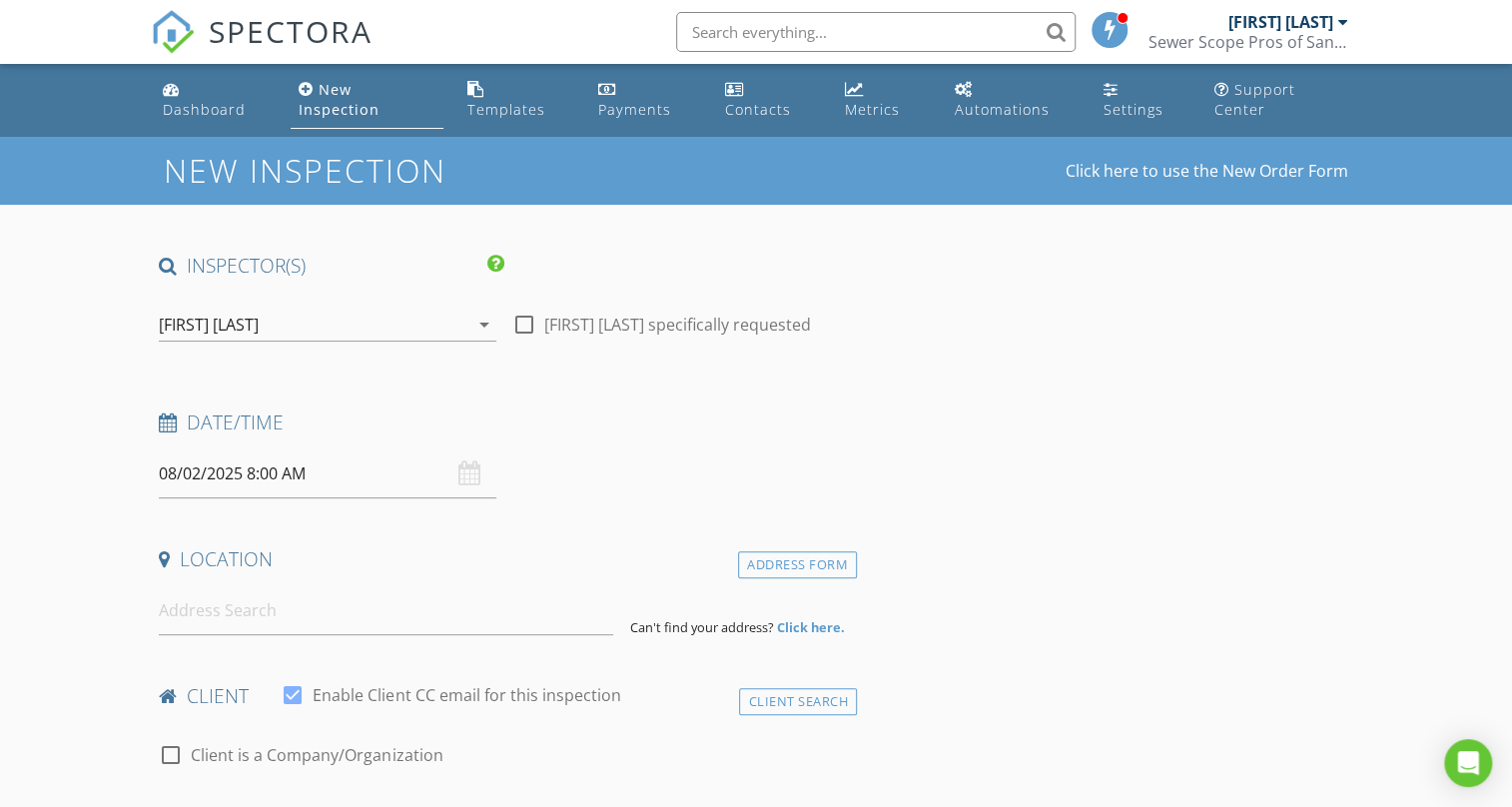 click on "08/02/2025 8:00 AM" at bounding box center (327, 473) 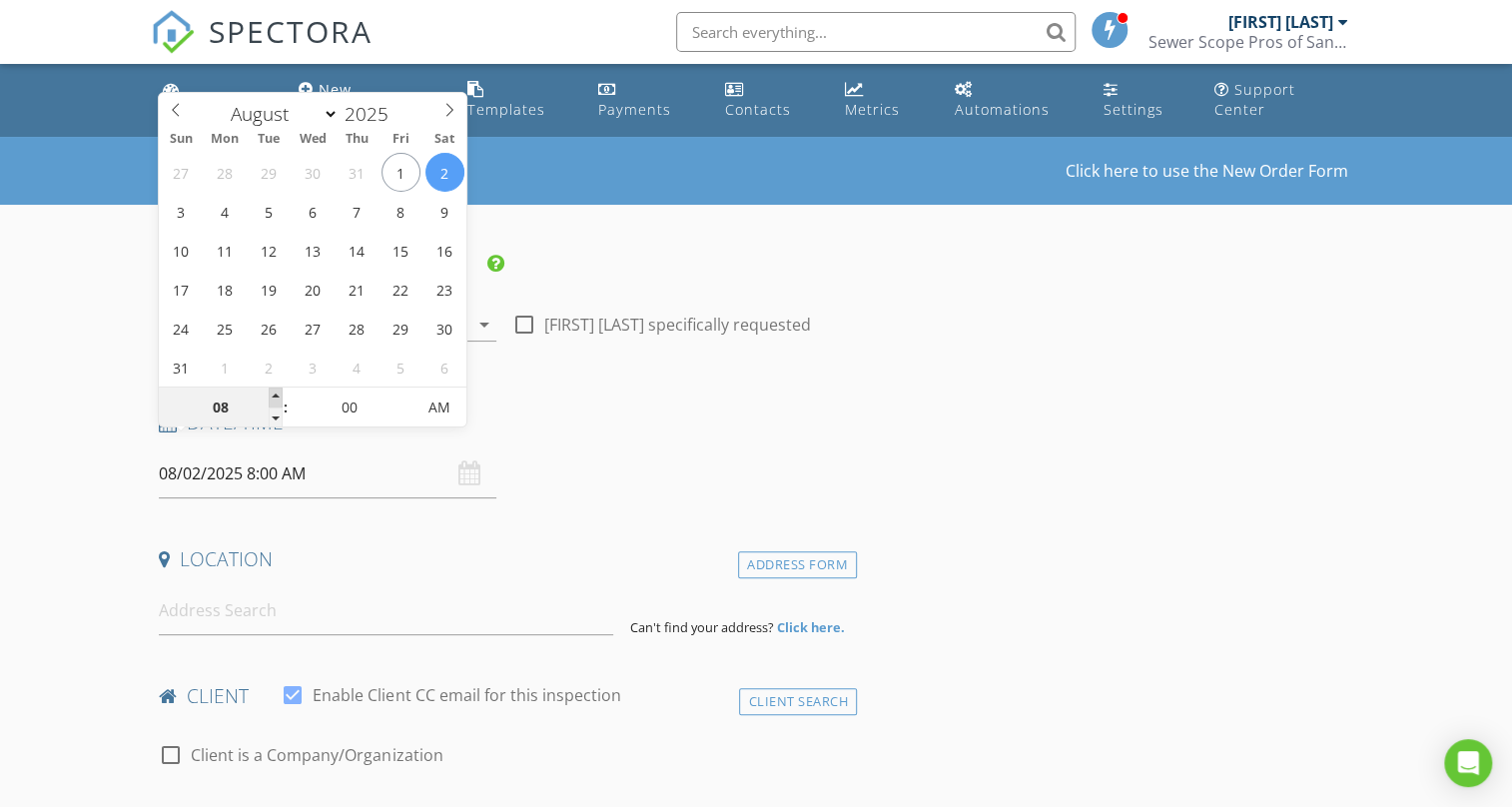 type on "09" 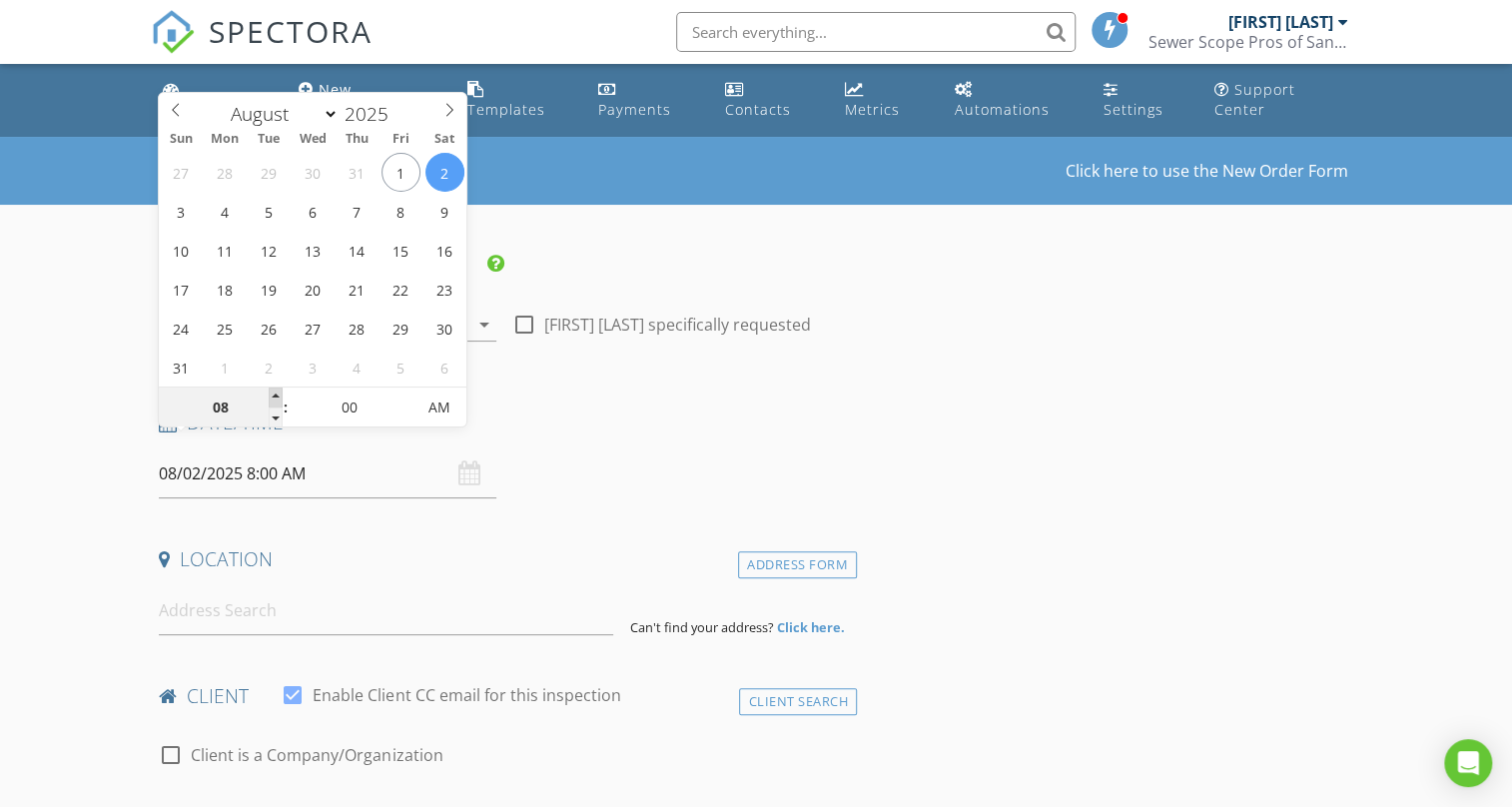 type on "08/02/2025 9:00 AM" 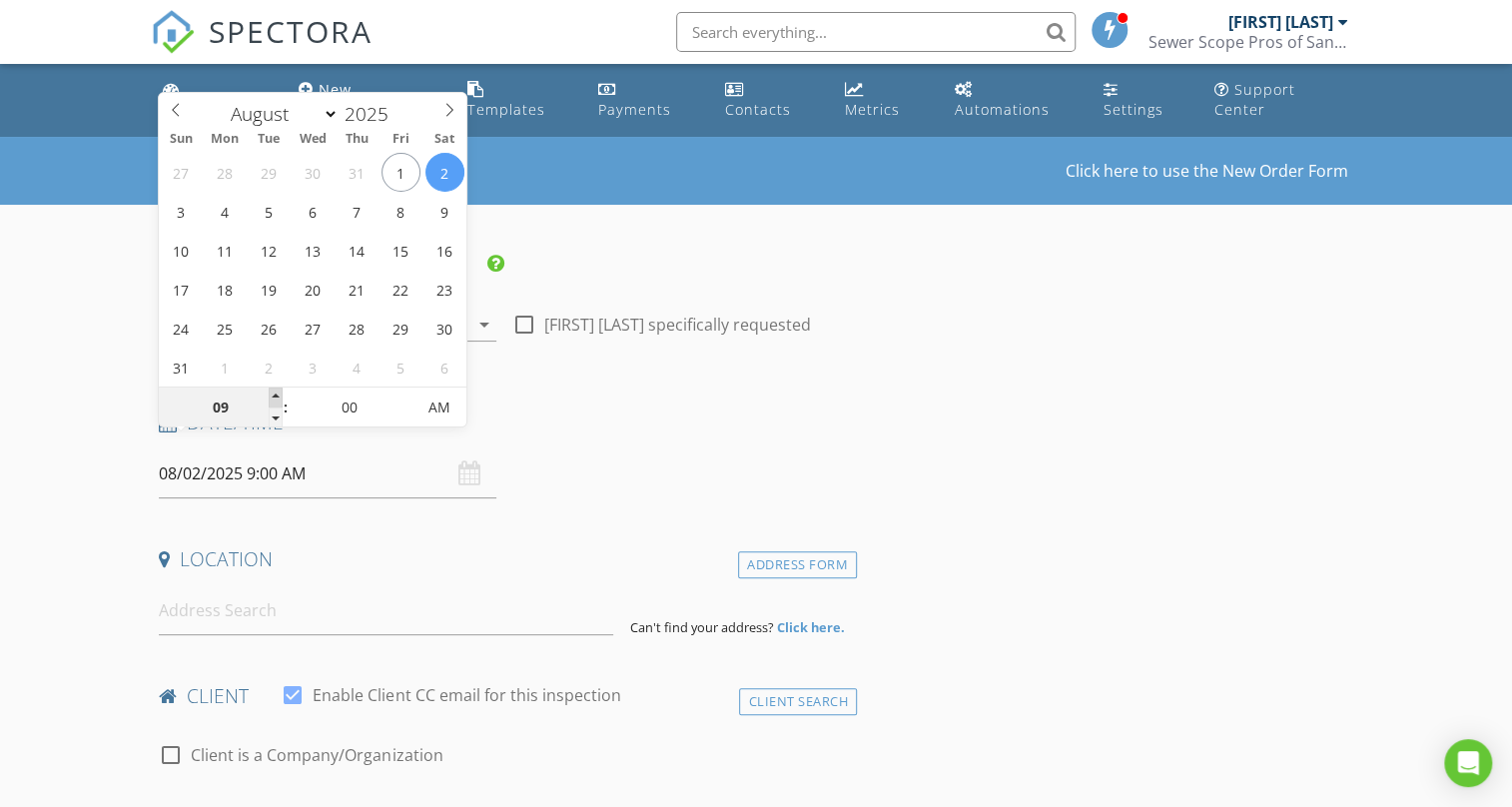 click at bounding box center [276, 398] 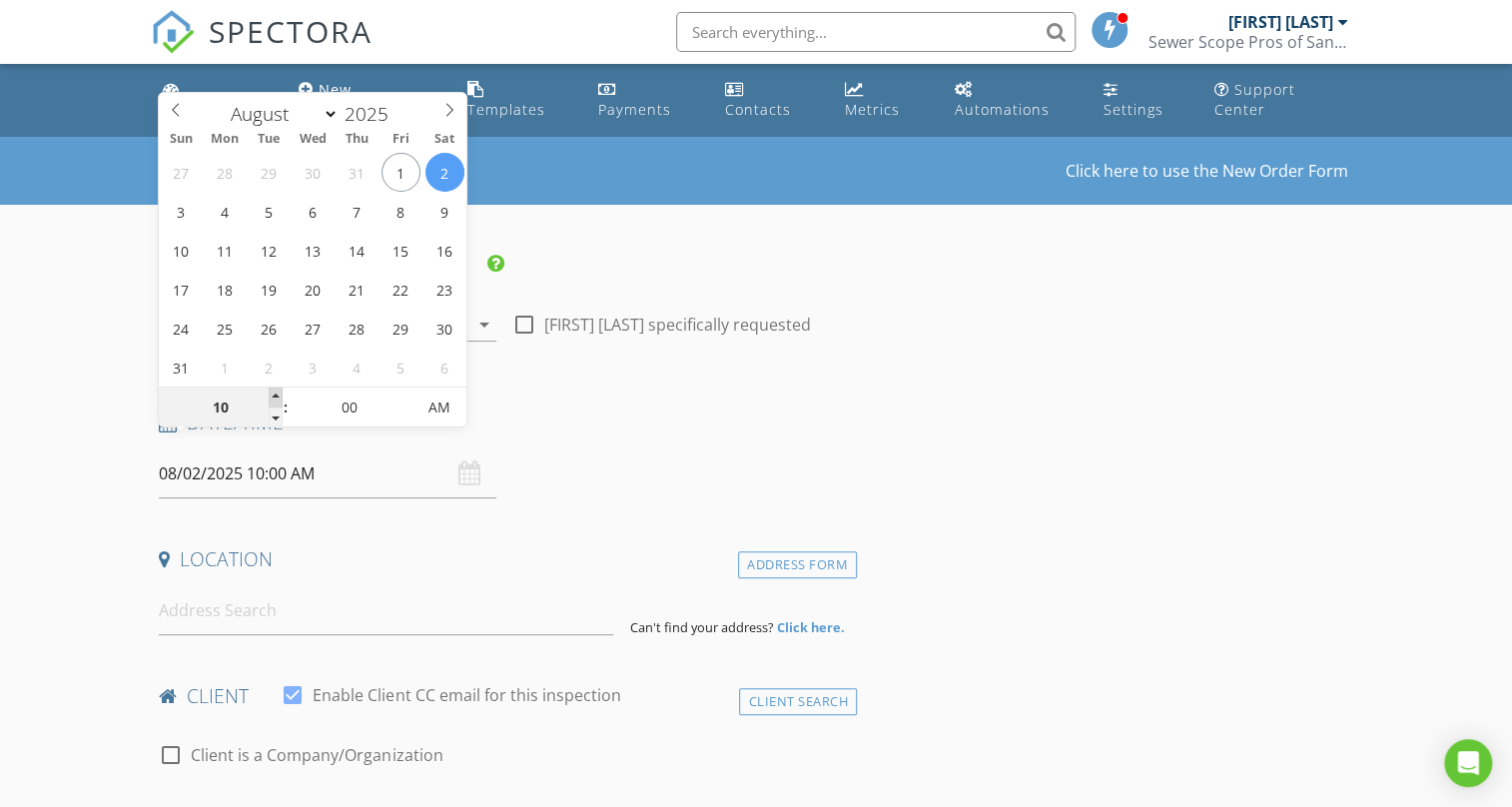click at bounding box center (276, 398) 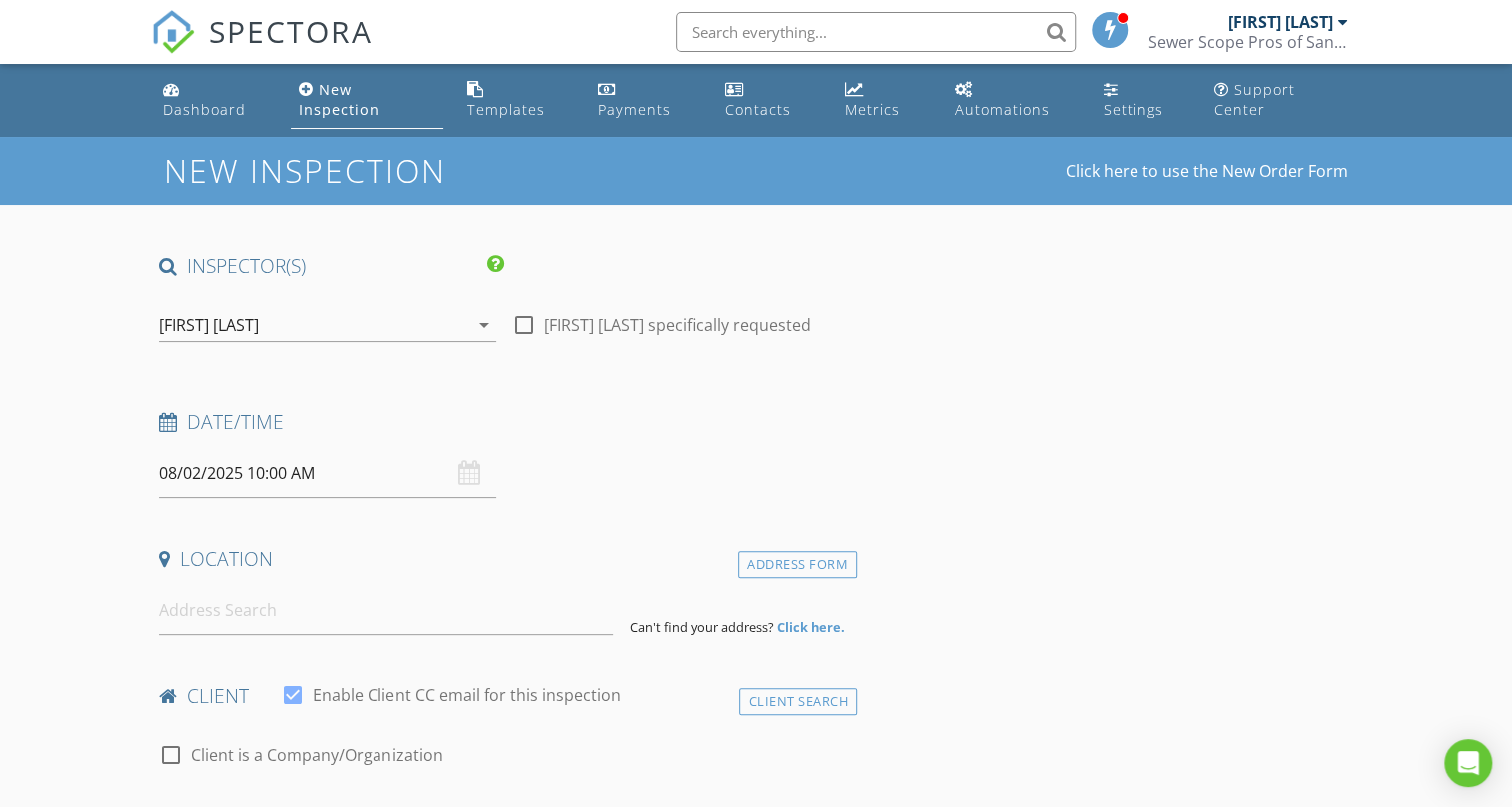 click on "INSPECTOR(S)
check_box   Guillermo López   PRIMARY   Guillermo López arrow_drop_down   check_box_outline_blank Guillermo López specifically requested
Date/Time
08/02/2025 10:00 AM
Location
Address Form       Can't find your address?   Click here.
client
check_box Enable Client CC email for this inspection   Client Search     check_box_outline_blank Client is a Company/Organization     First Name   Last Name   Email   CC Email   Phone           Notes   Private Notes
ADD ADDITIONAL client
SERVICES
arrow_drop_down     Select Discount Code arrow_drop_down    Charges       TOTAL   $0.00    Duration    No services with durations selected      Templates    No templates selected    Agreements    No agreements selected
Manual Edit
TOTAL:   $0.00" at bounding box center (755, 1685) 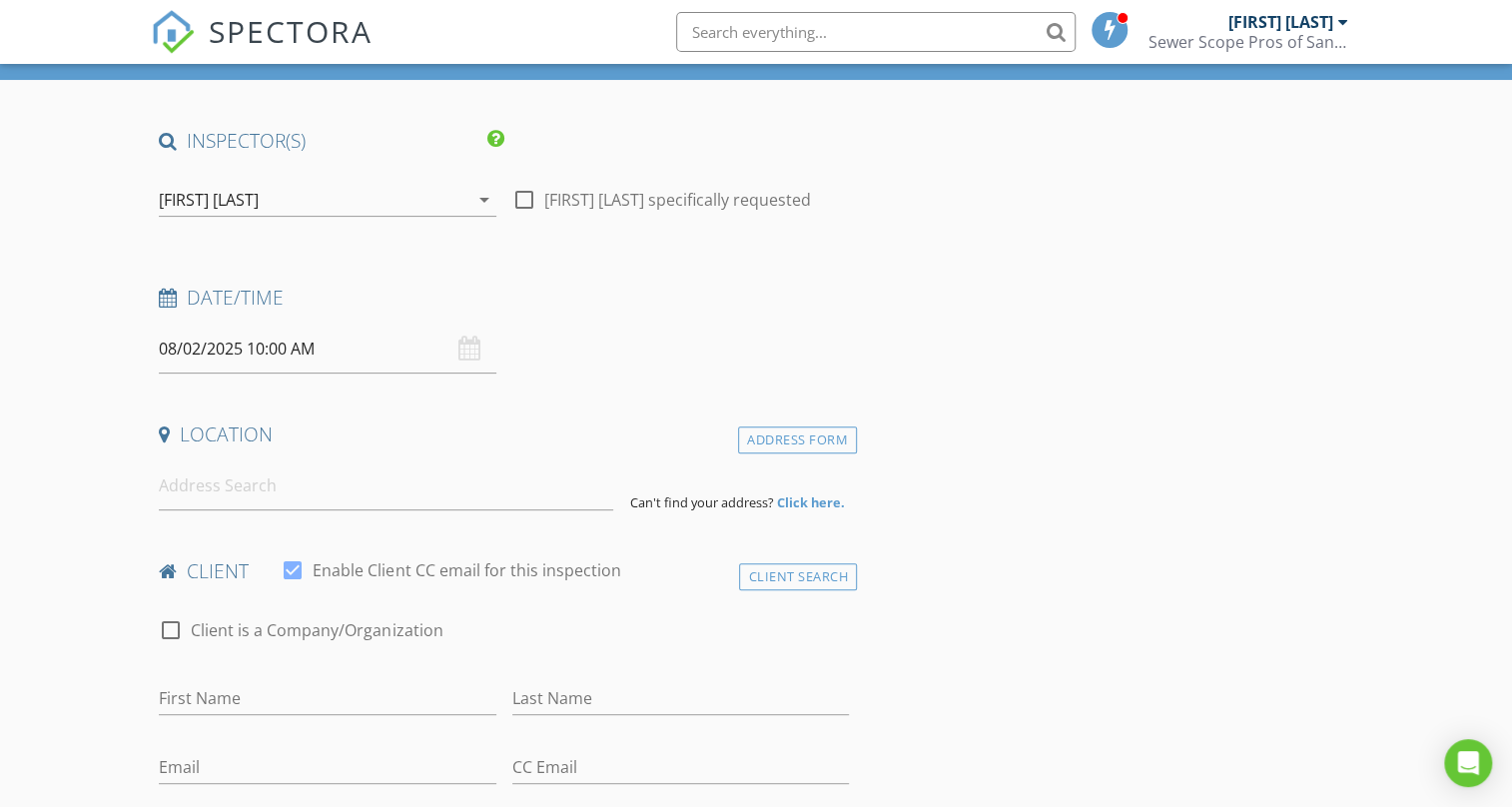 scroll, scrollTop: 242, scrollLeft: 0, axis: vertical 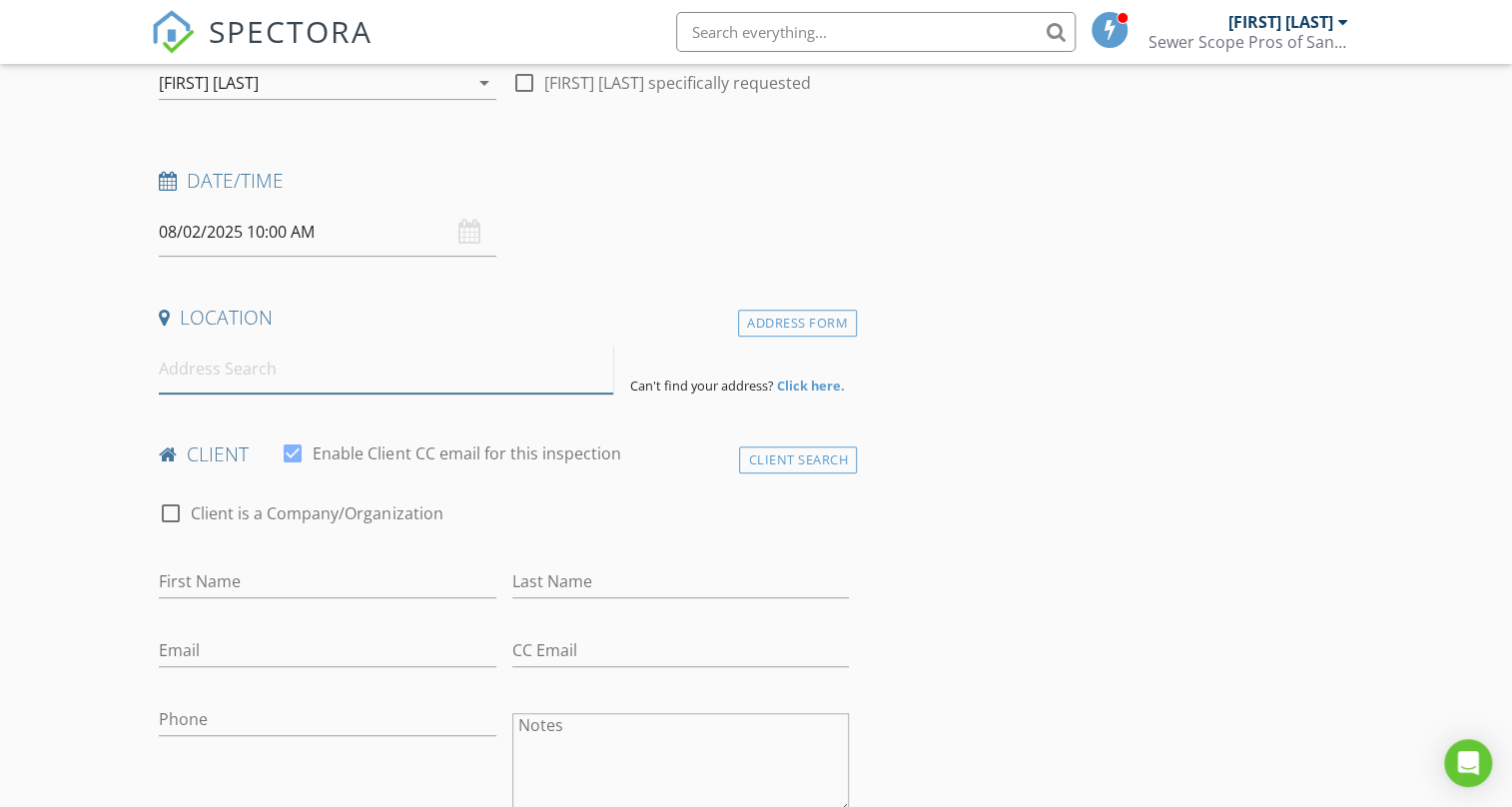 click at bounding box center (385, 369) 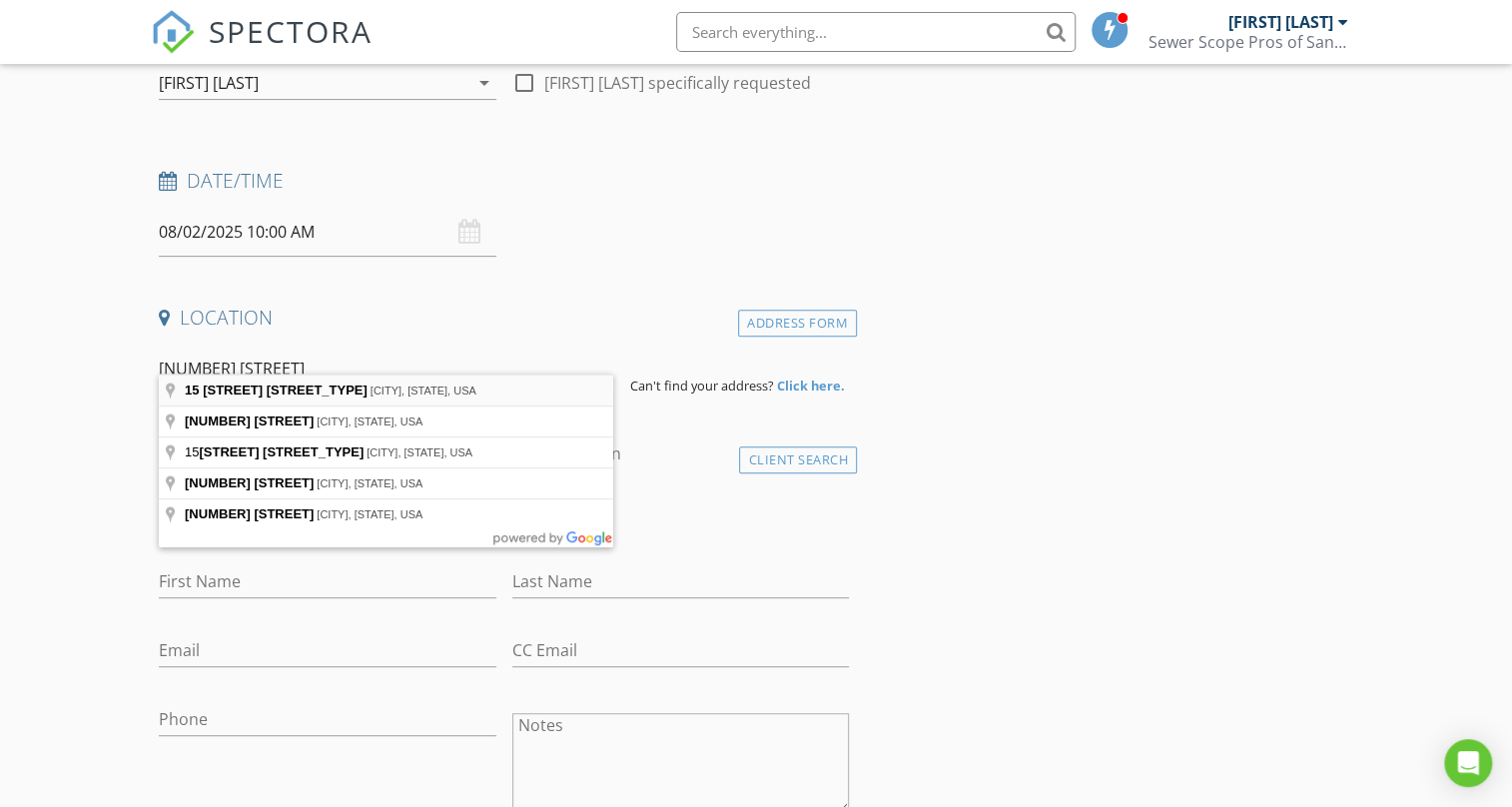 type on "15 Santa Cruz Way, Camarillo, CA, USA" 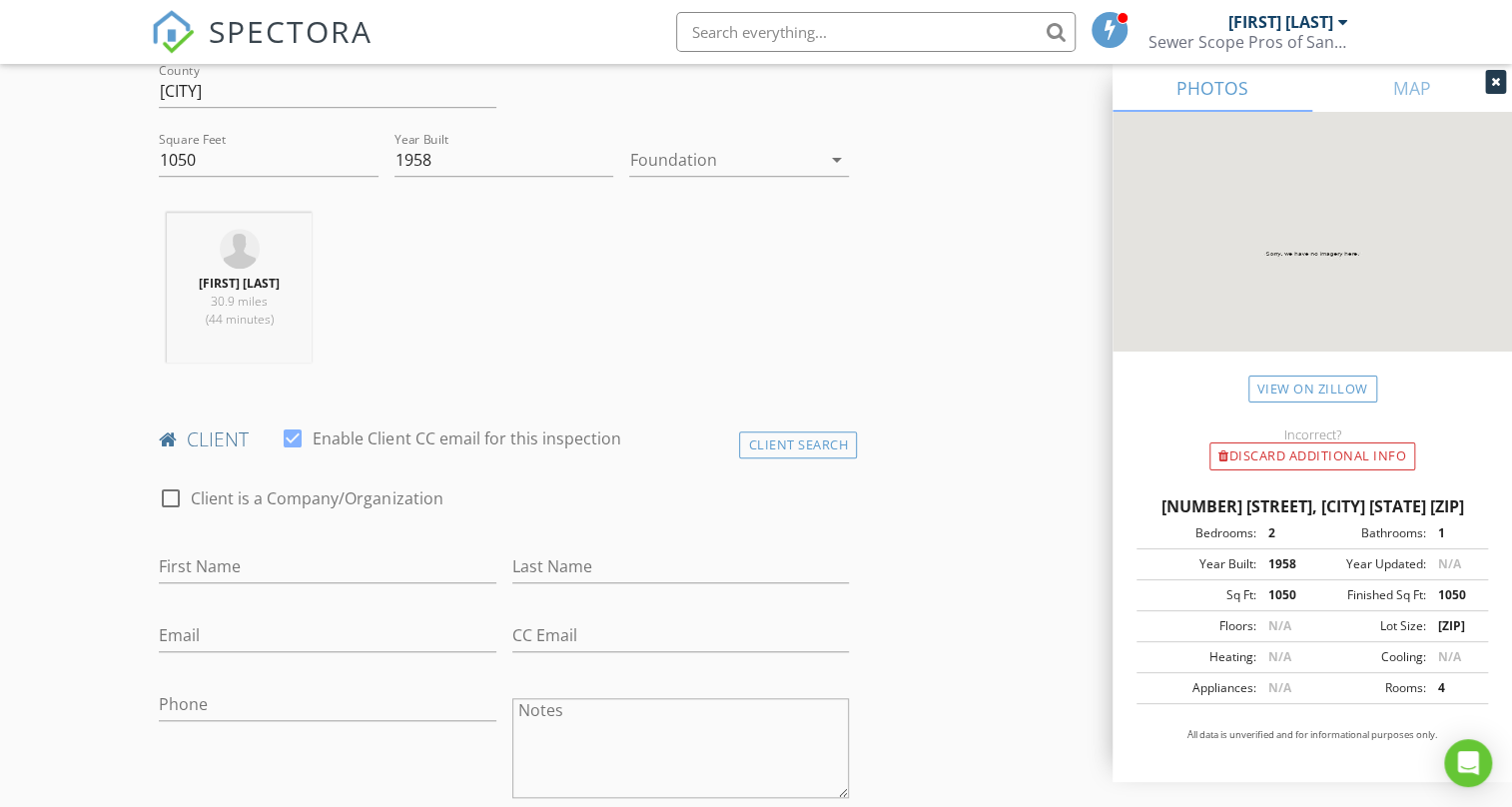 scroll, scrollTop: 726, scrollLeft: 0, axis: vertical 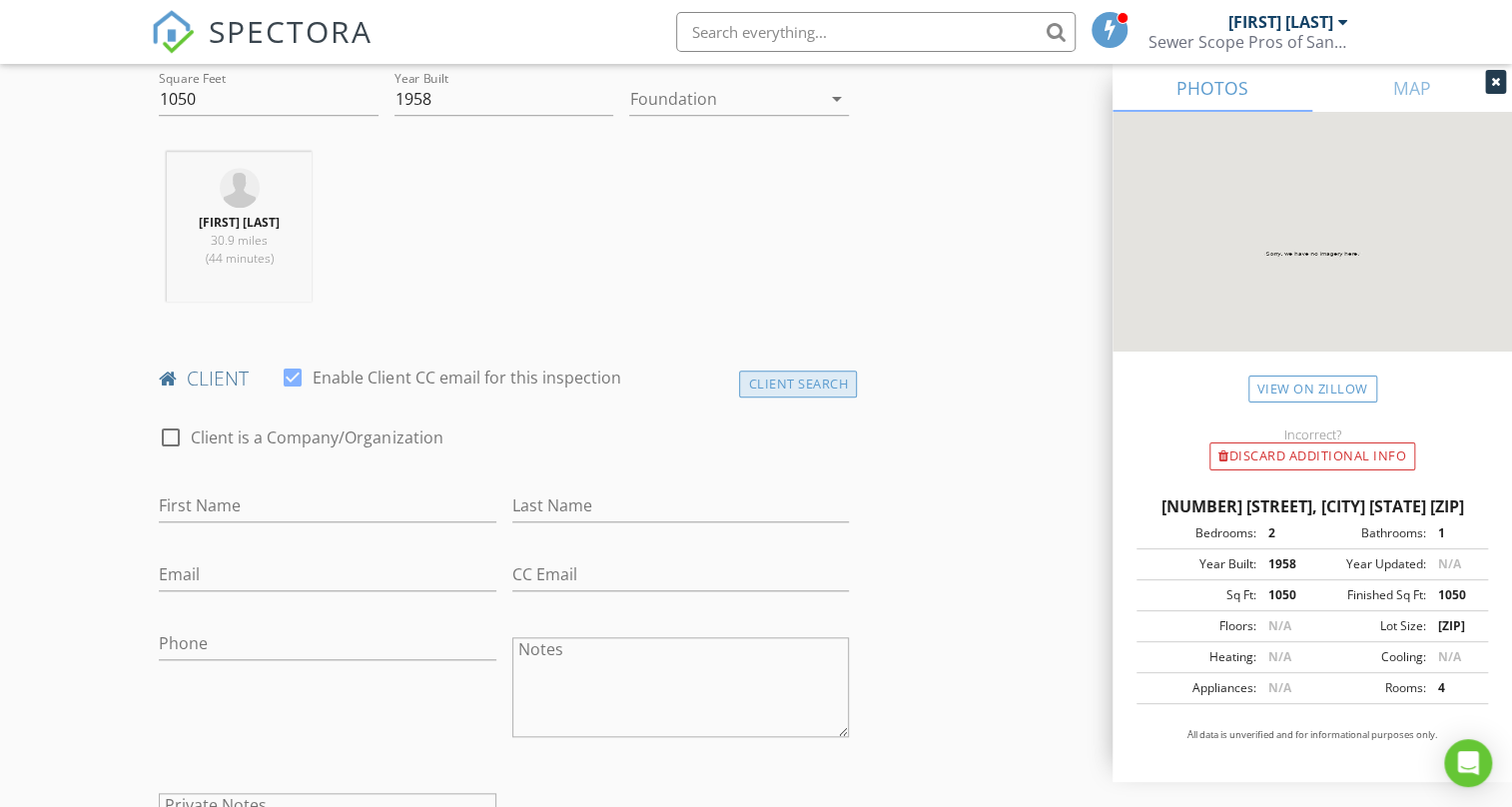 click on "Client Search" at bounding box center (798, 384) 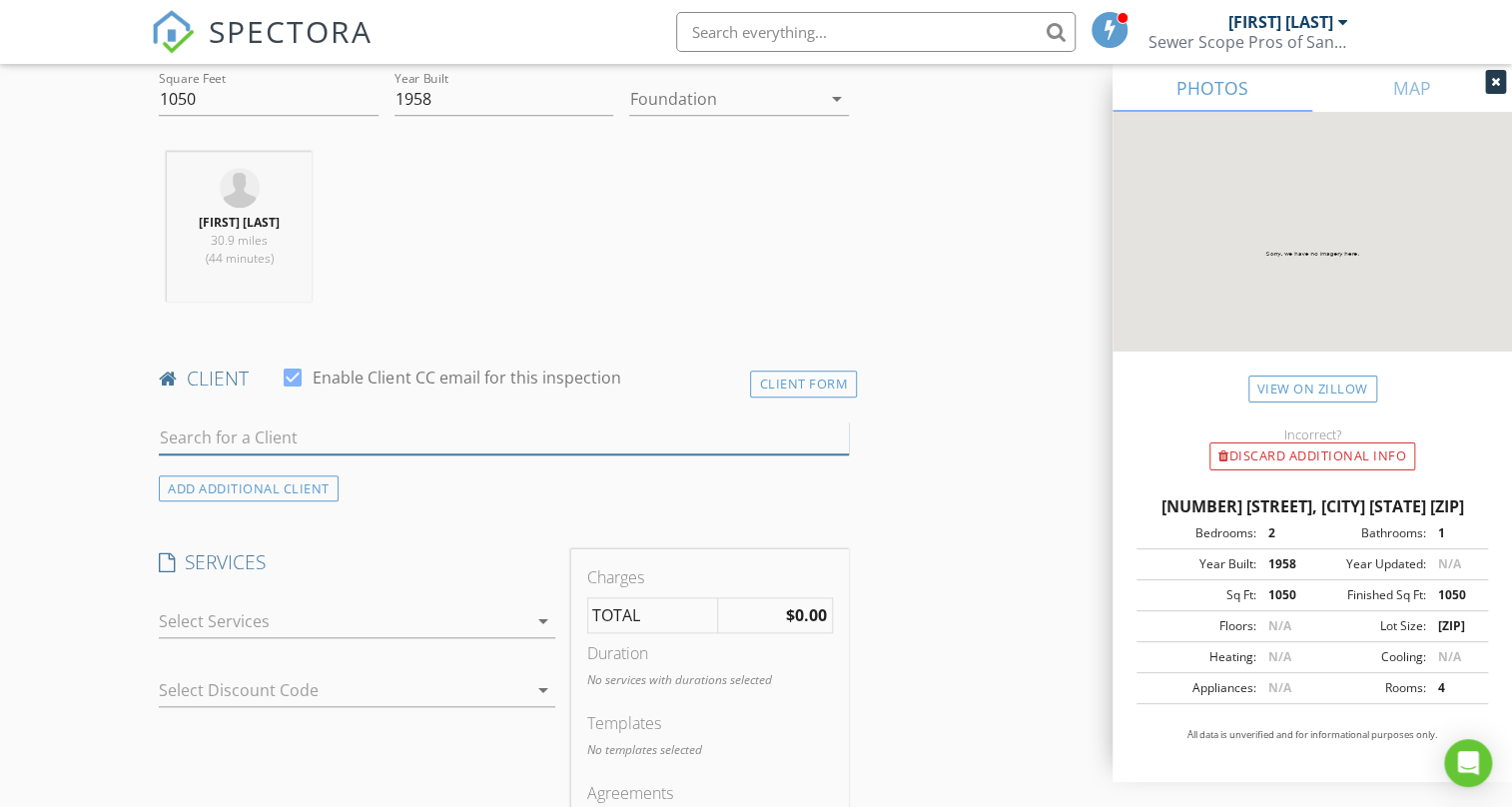 drag, startPoint x: 587, startPoint y: 412, endPoint x: 1524, endPoint y: 595, distance: 954.7031 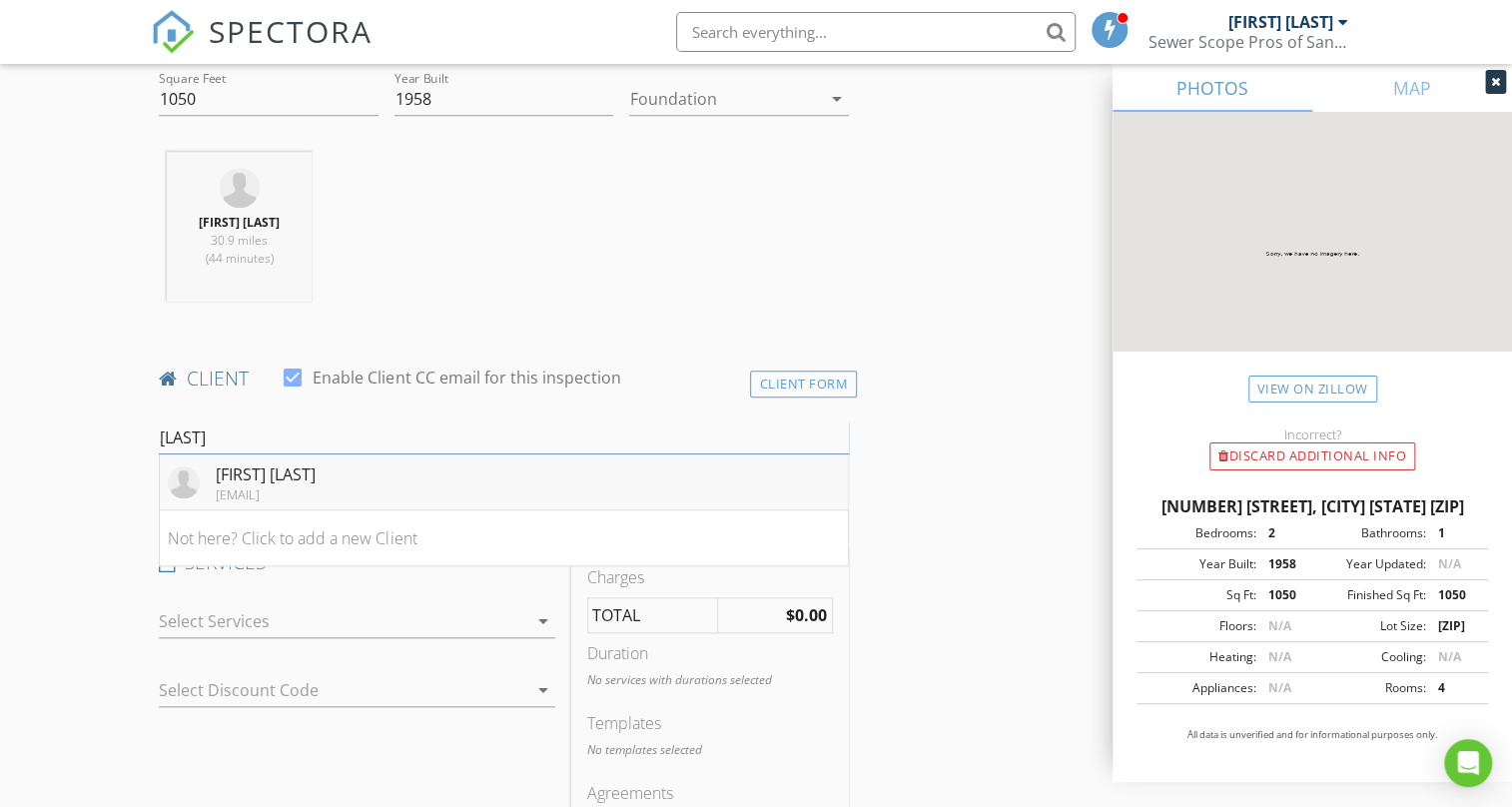 type on "backer" 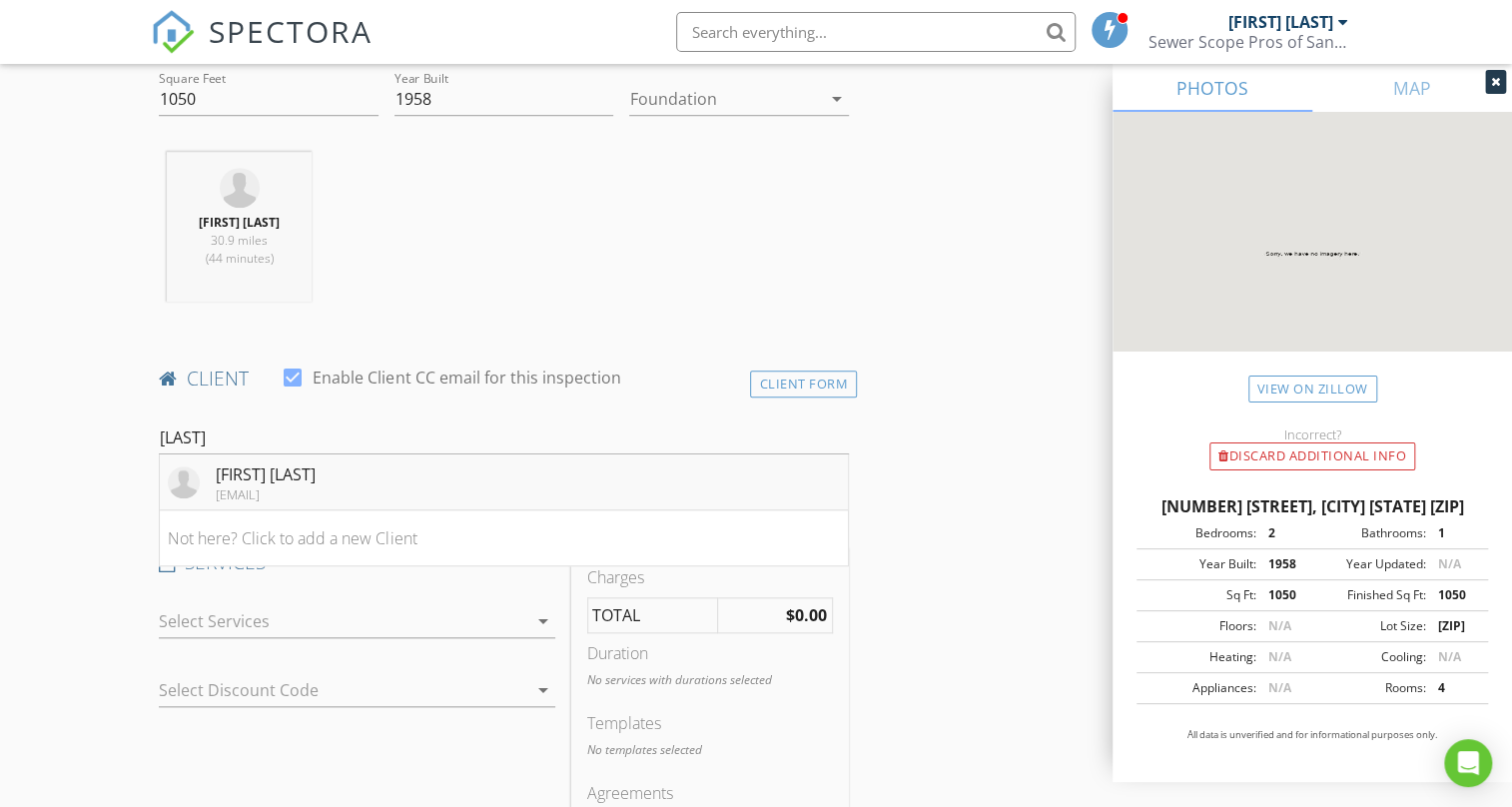 click on "[FIRST] [LAST]" at bounding box center (266, 474) 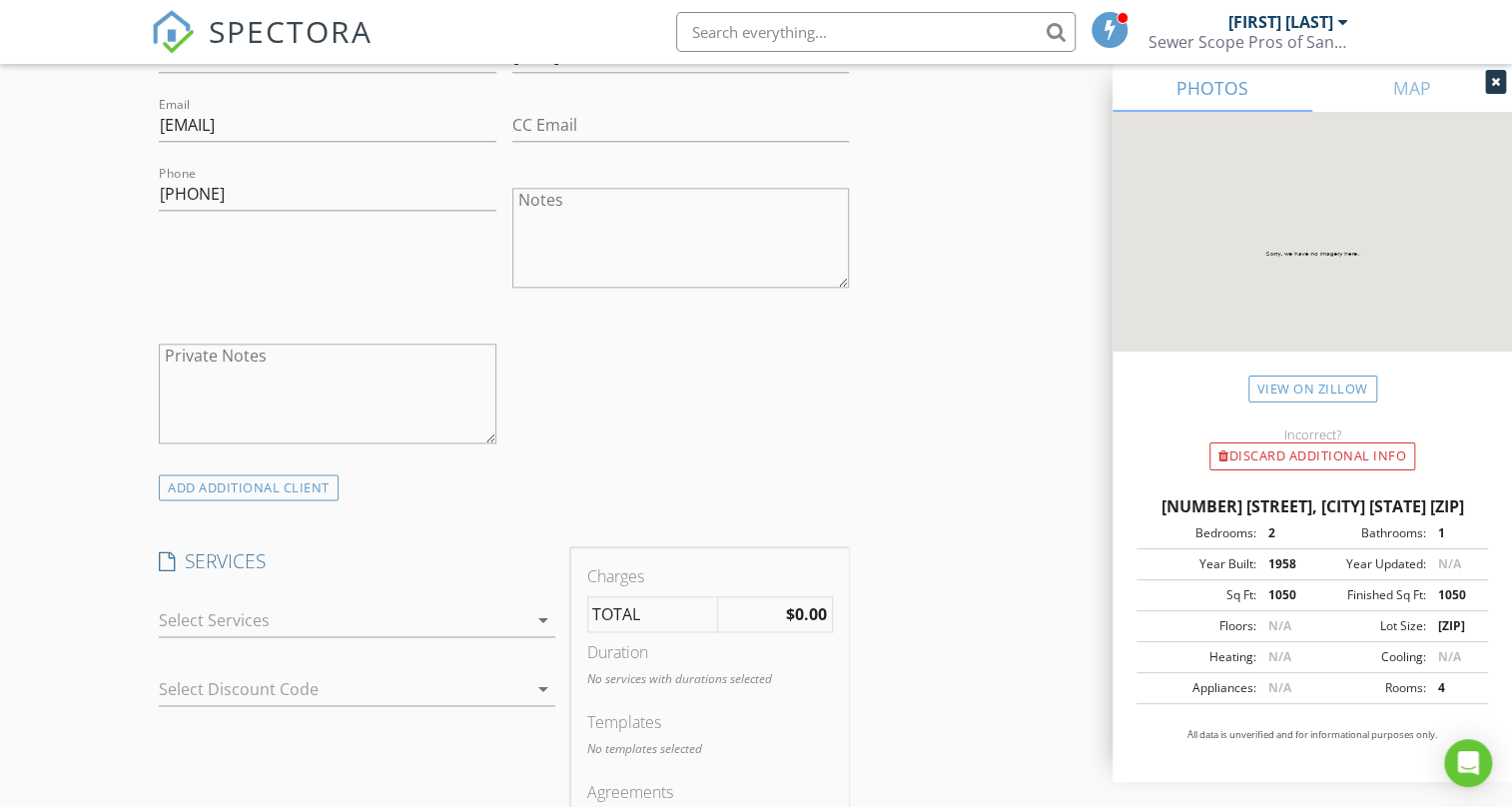 scroll, scrollTop: 1270, scrollLeft: 0, axis: vertical 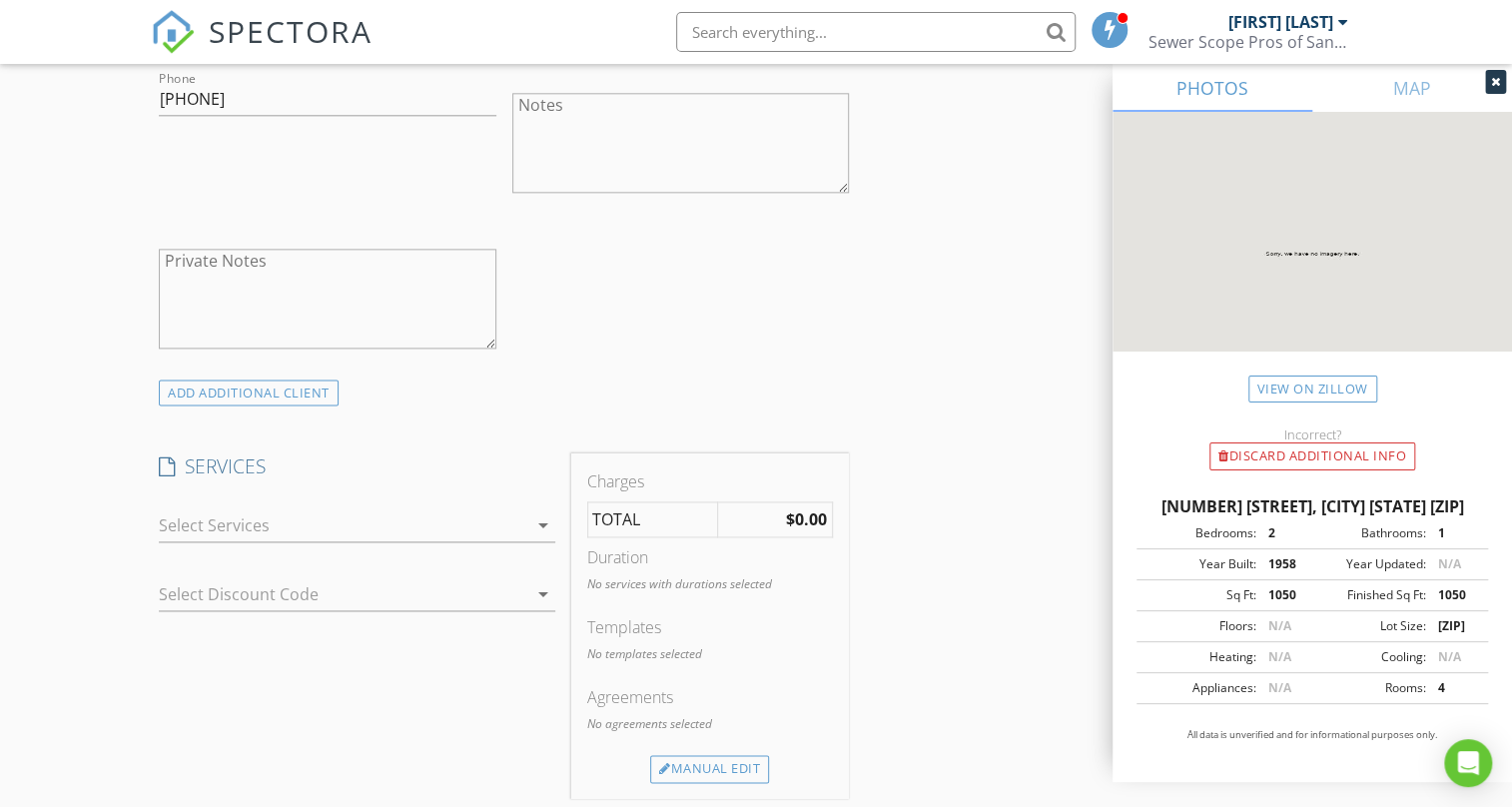 click on "arrow_drop_down" at bounding box center [541, 525] 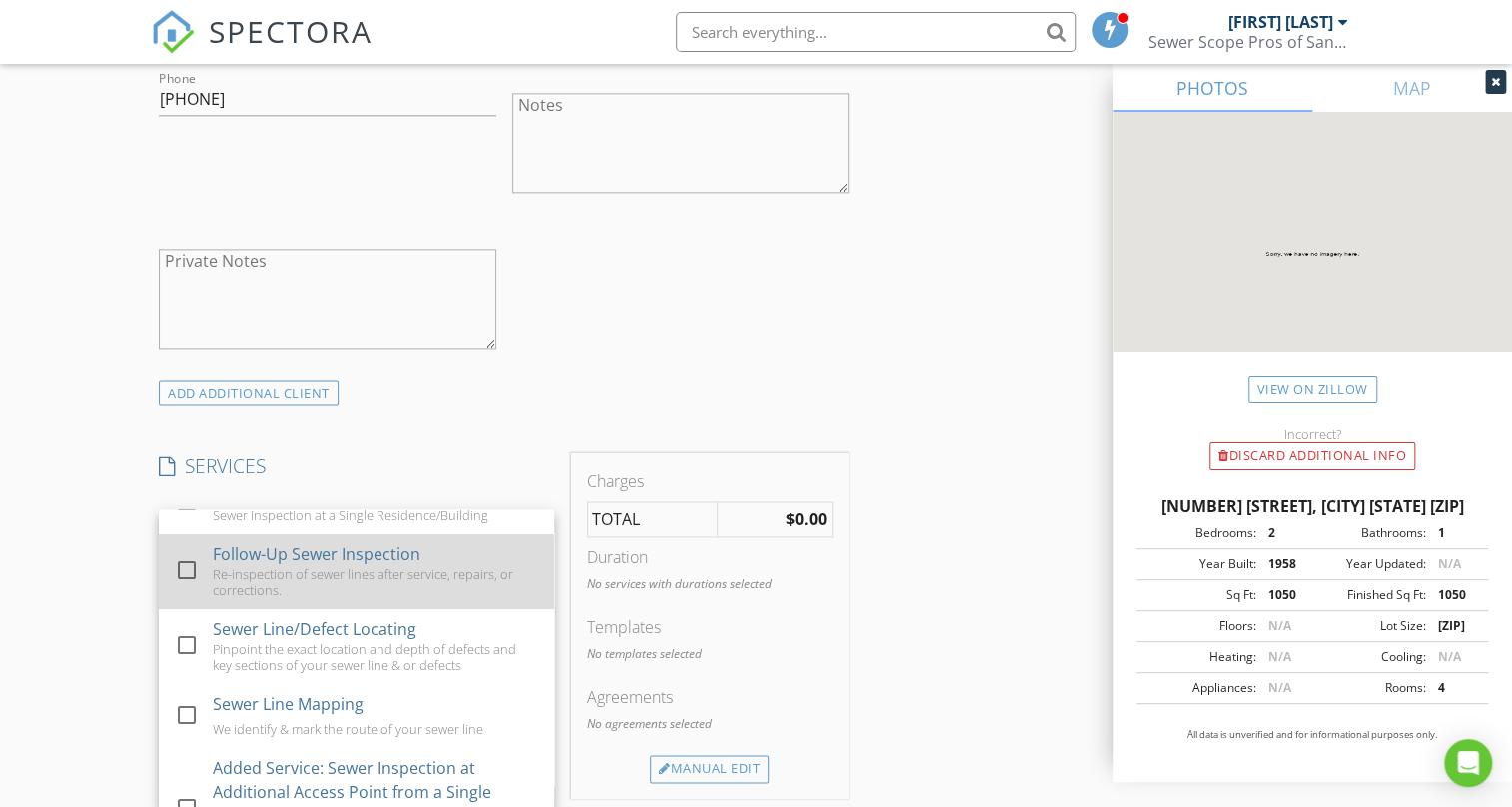 scroll, scrollTop: 302, scrollLeft: 0, axis: vertical 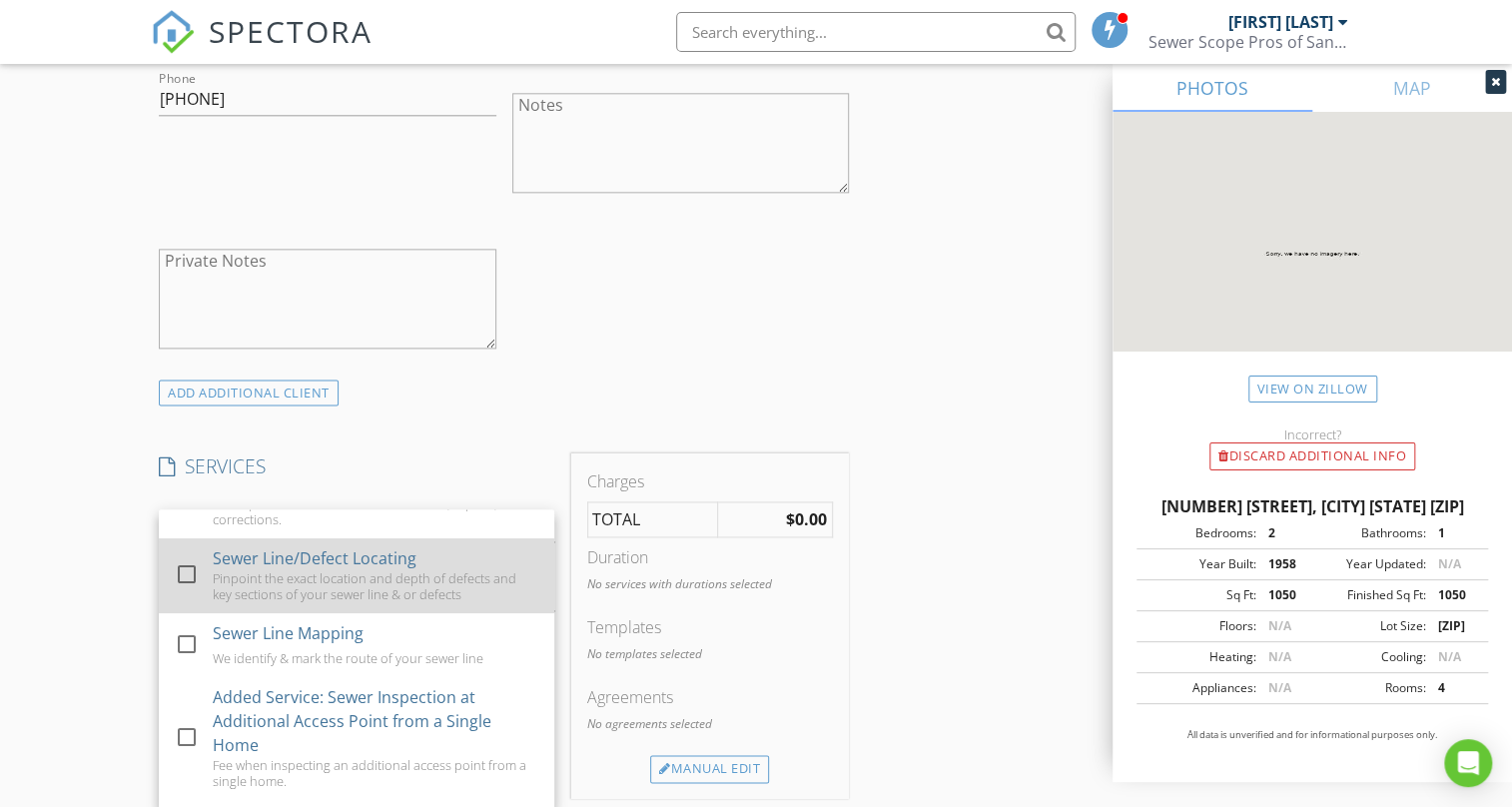 click on "Pinpoint the exact location and depth of defects and key sections of your sewer line & or defects" at bounding box center (377, 586) 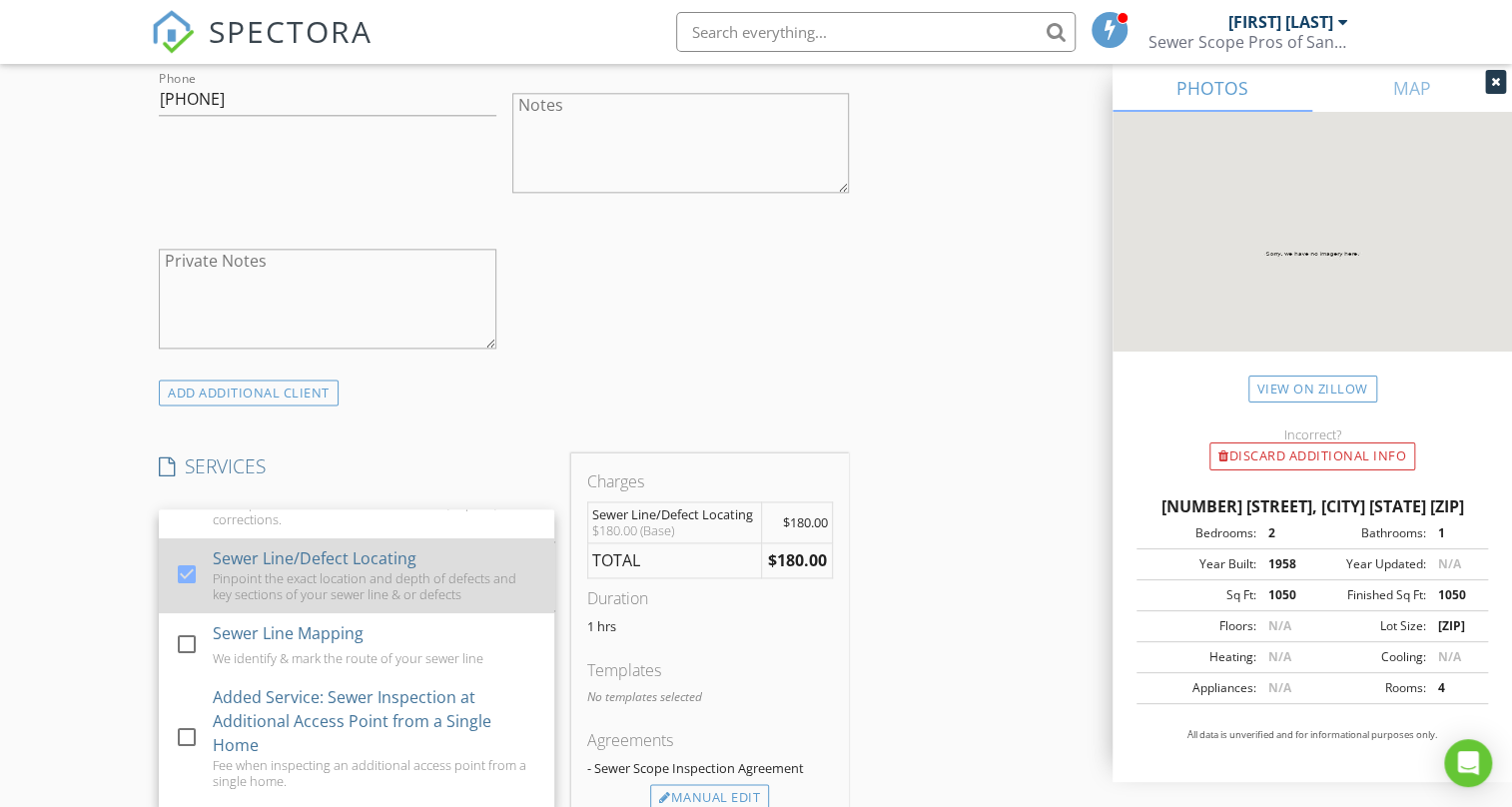 click on "Pinpoint the exact location and depth of defects and key sections of your sewer line & or defects" at bounding box center [377, 586] 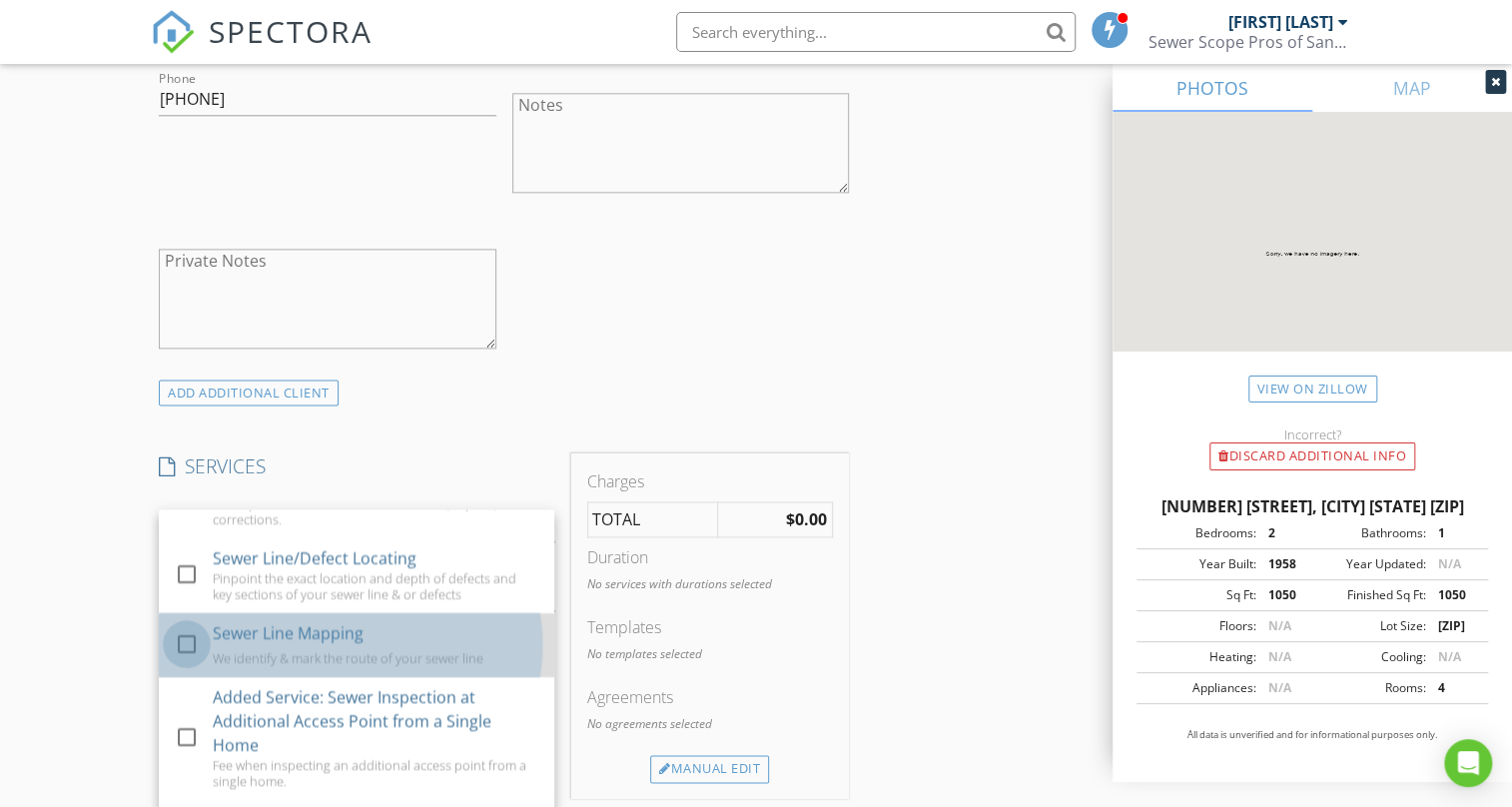 click at bounding box center [187, 644] 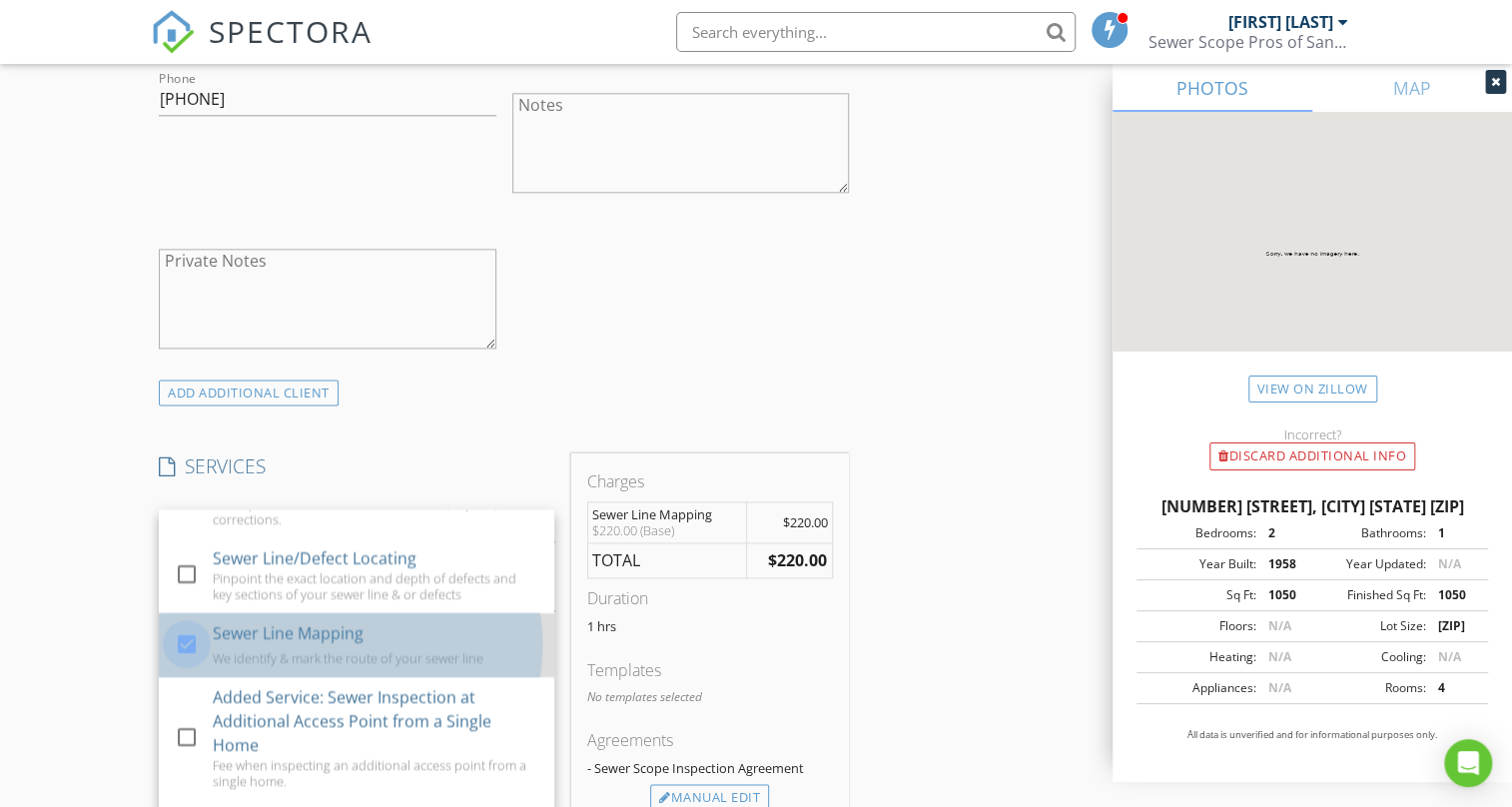 click at bounding box center [187, 644] 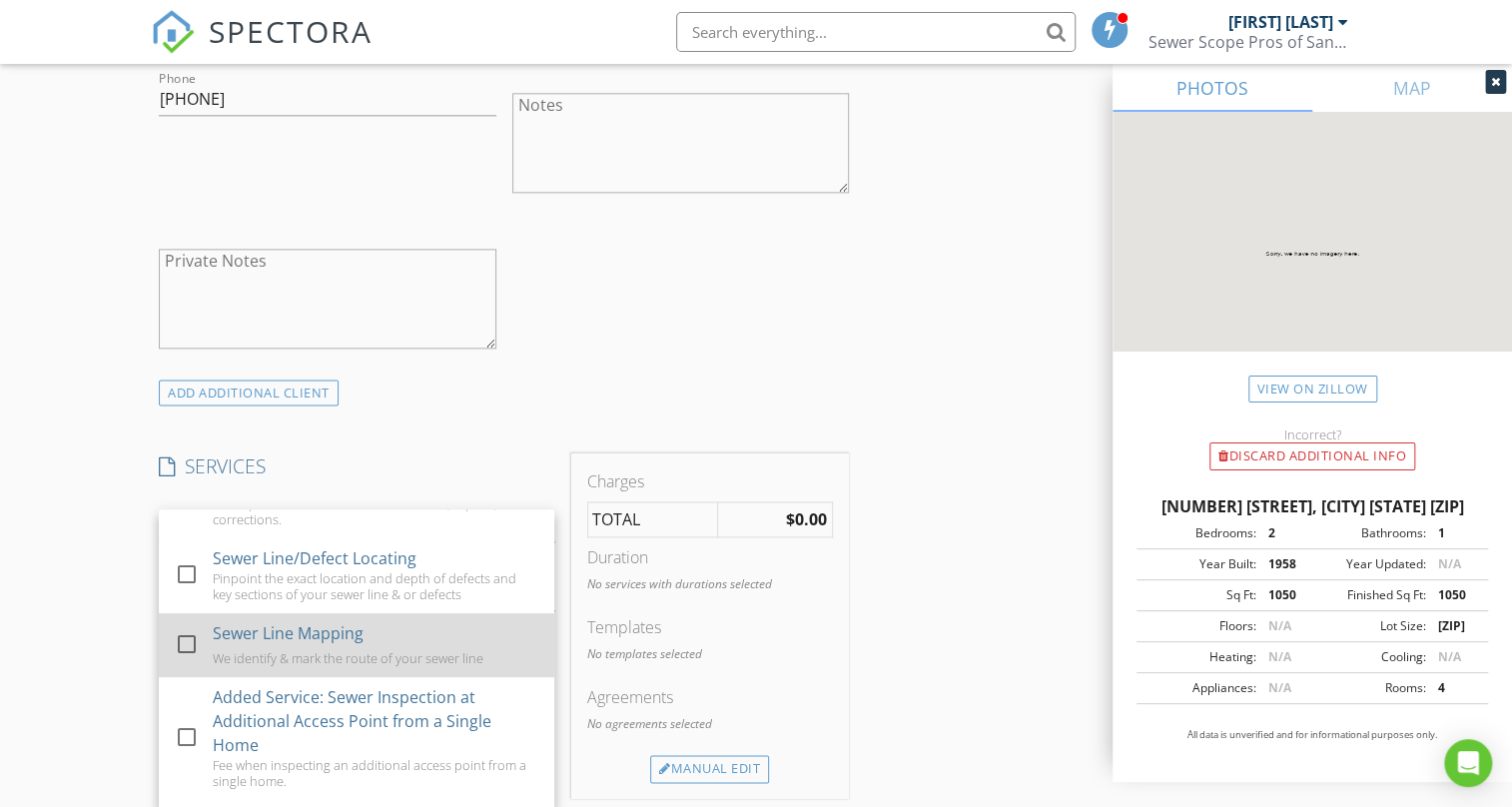 drag, startPoint x: 283, startPoint y: 627, endPoint x: 529, endPoint y: 592, distance: 248.47736 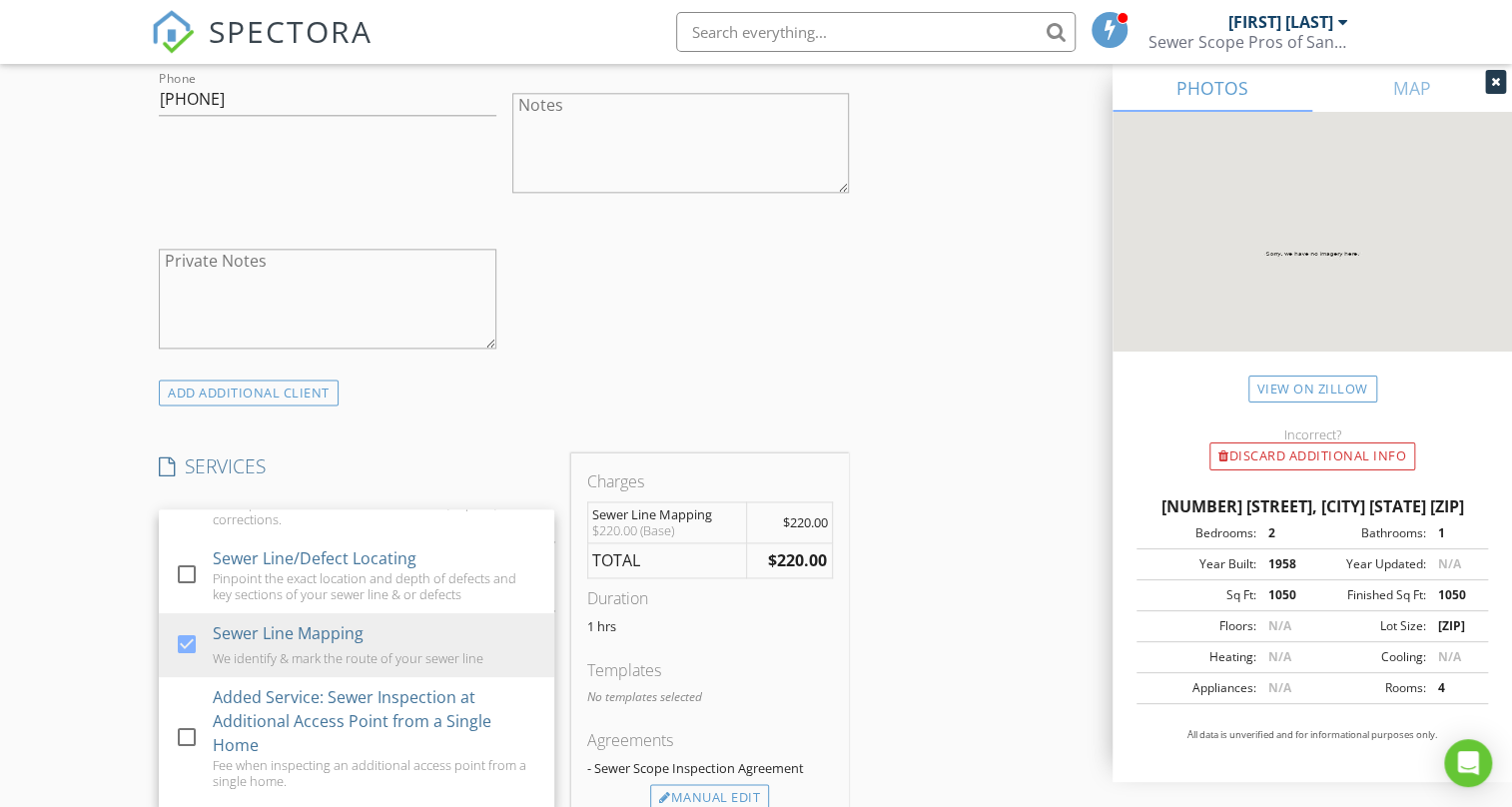 click on "INSPECTOR(S)
check_box   Guillermo López   PRIMARY   Guillermo López arrow_drop_down   check_box_outline_blank Guillermo López specifically requested
Date/Time
08/02/2025 10:00 AM
Location
Address Search       Address 15 Santa Cruz Way   Unit   City Camarillo   State CA   Zip 93010   County Ventura     Square Feet 1050   Year Built 1958   Foundation arrow_drop_down     Guillermo López     30.9 miles     (44 minutes)
client
check_box Enable Client CC email for this inspection   Client Search     check_box_outline_blank Client is a Company/Organization     First Name Rick   Last Name Backer   Email jeanna@thefactoryhomesource.com   CC Email   Phone 805-603-5320           Notes   Private Notes
ADD ADDITIONAL client
SERVICES
check_box_outline_blank   Sewer Inspection" at bounding box center [755, 633] 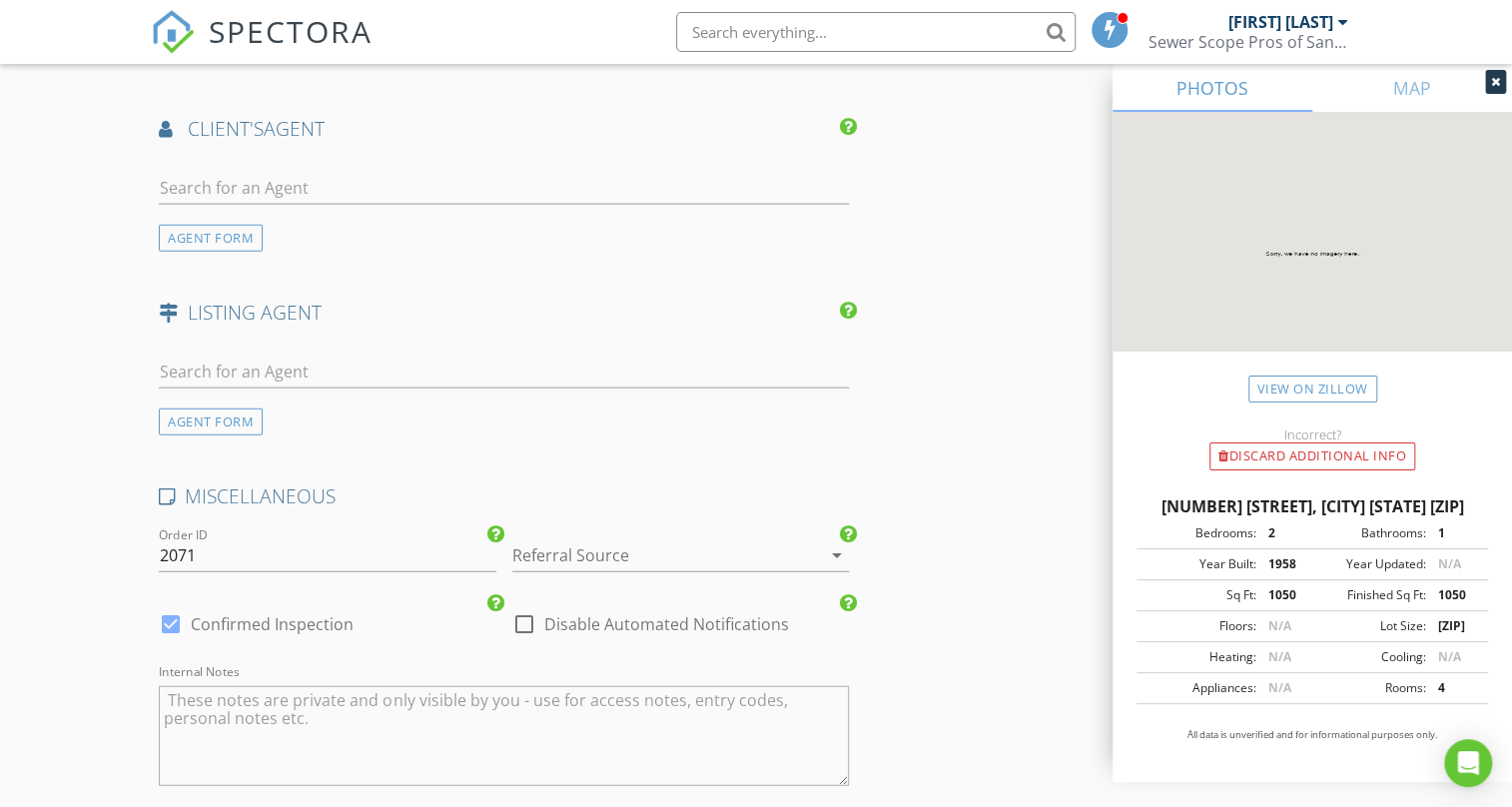 scroll, scrollTop: 2724, scrollLeft: 0, axis: vertical 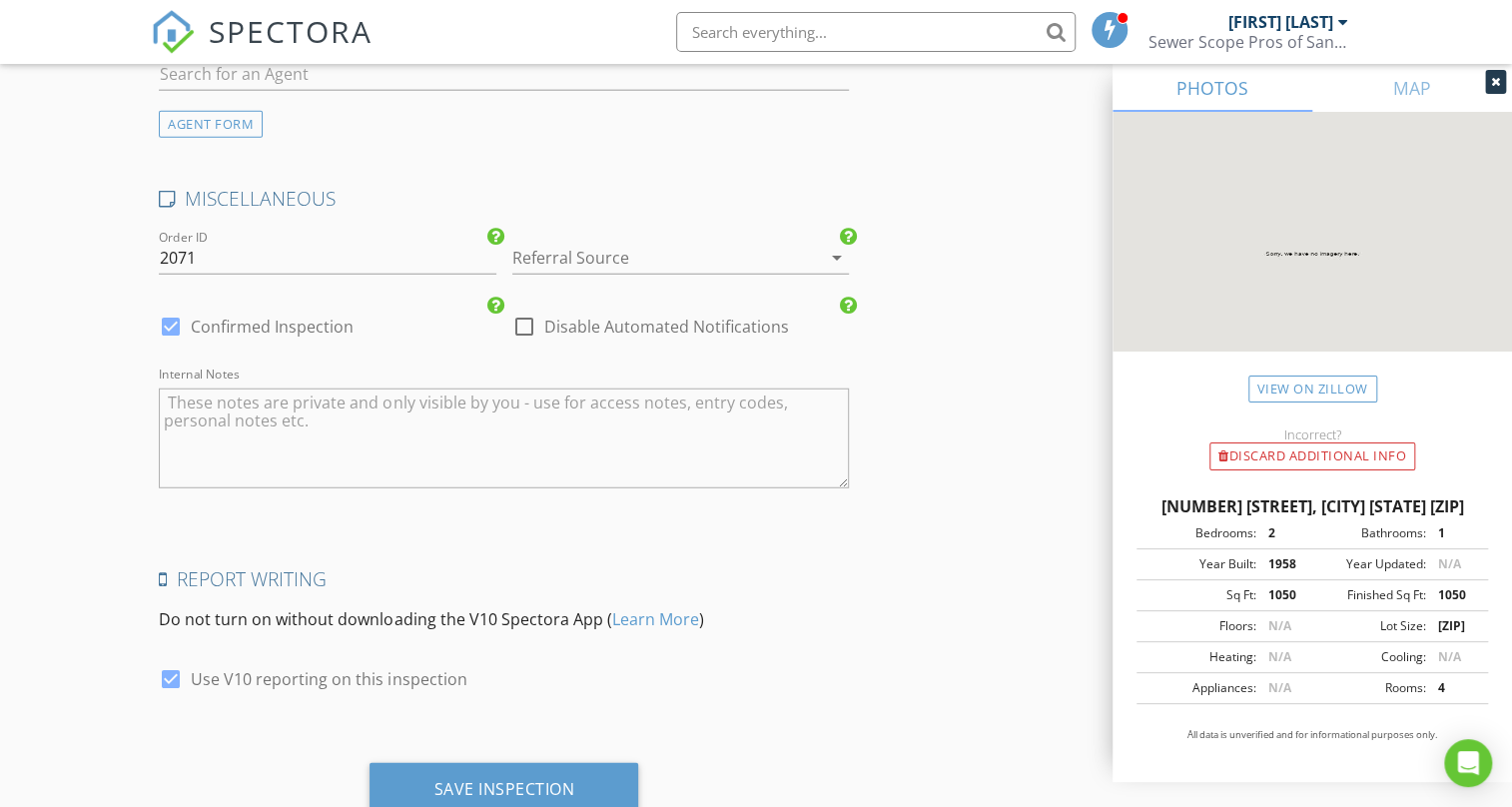 click on "arrow_drop_down" at bounding box center (837, 258) 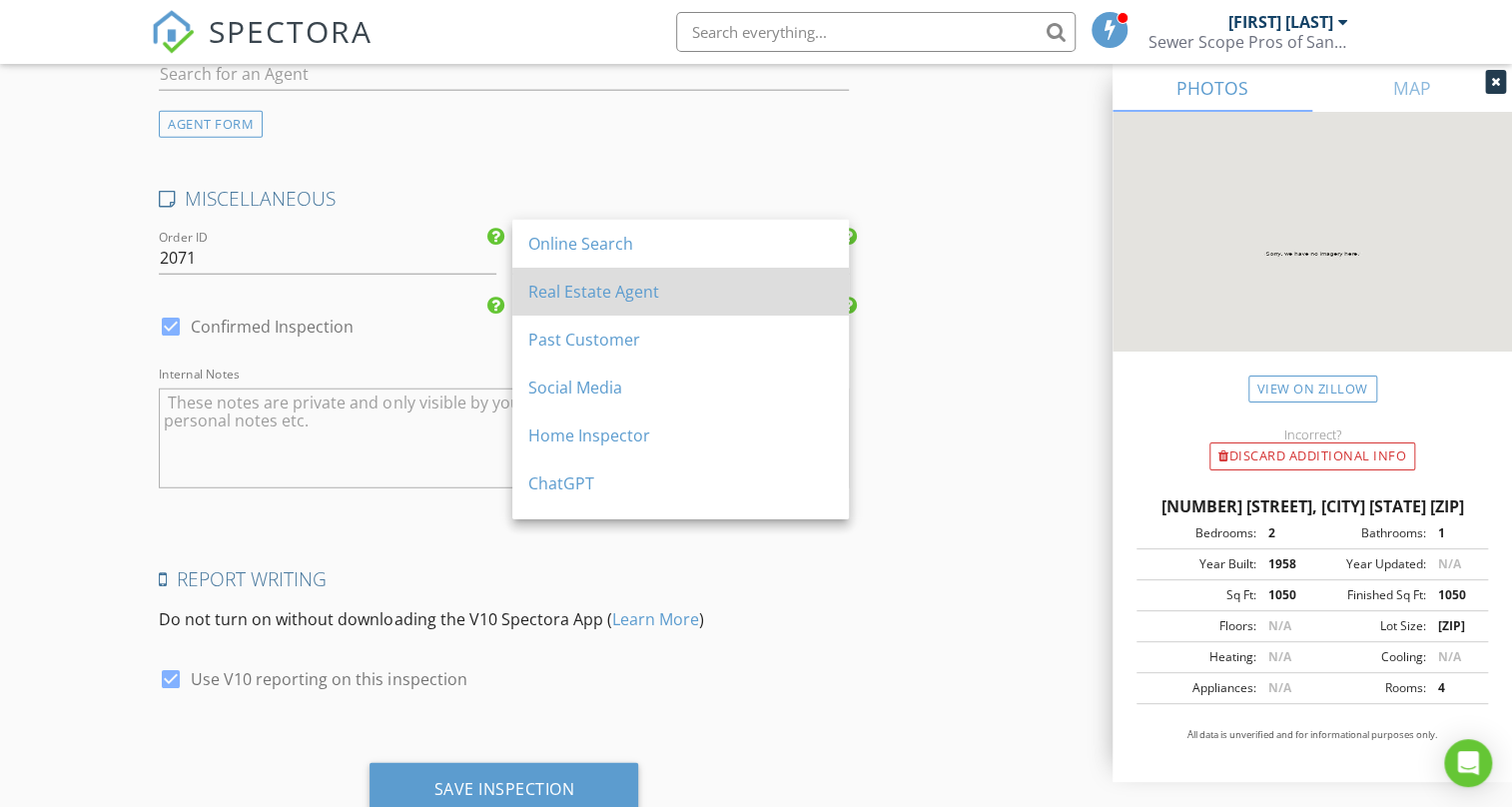 scroll, scrollTop: 2603, scrollLeft: 0, axis: vertical 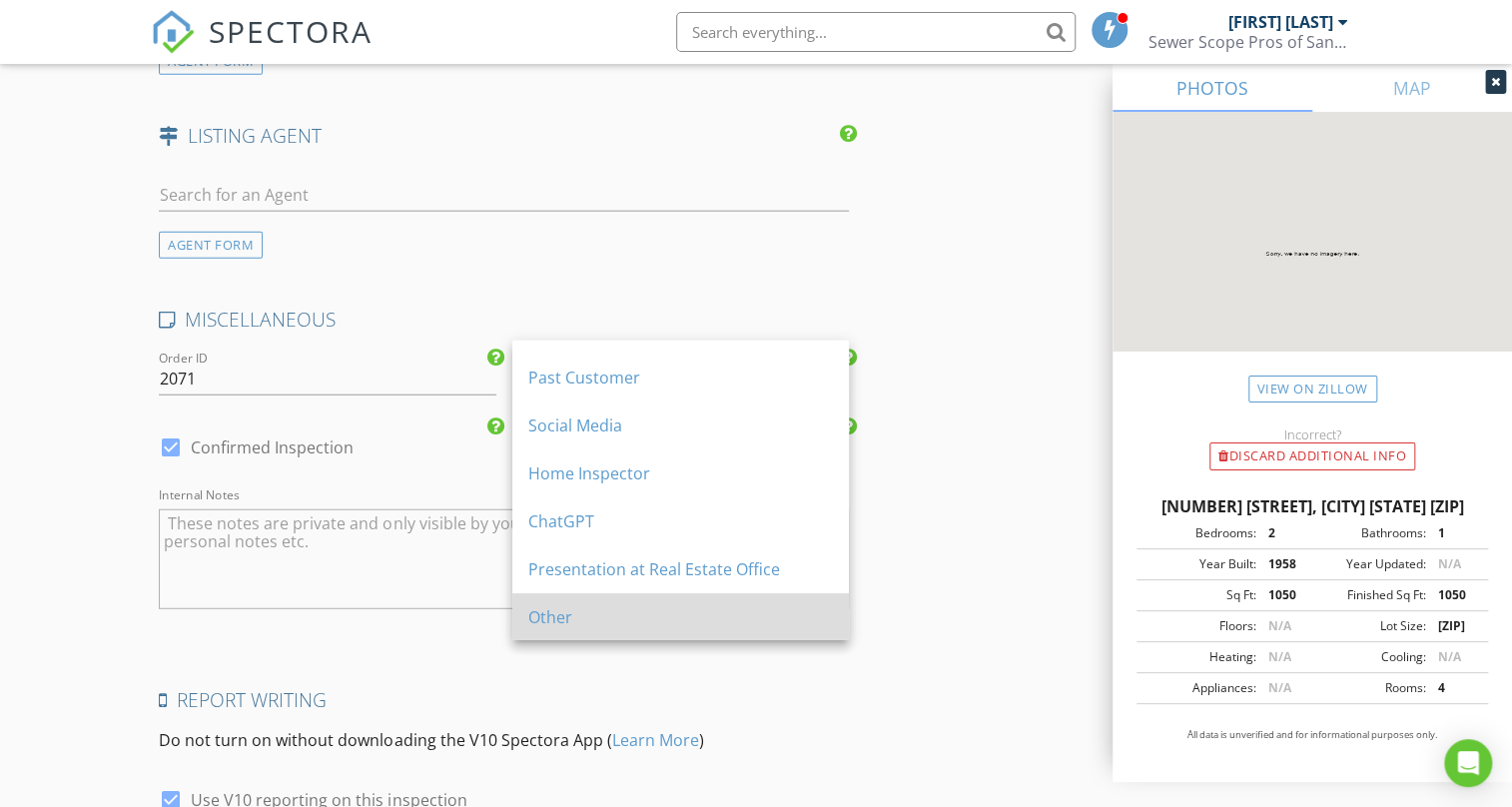 click on "Other" at bounding box center (680, 617) 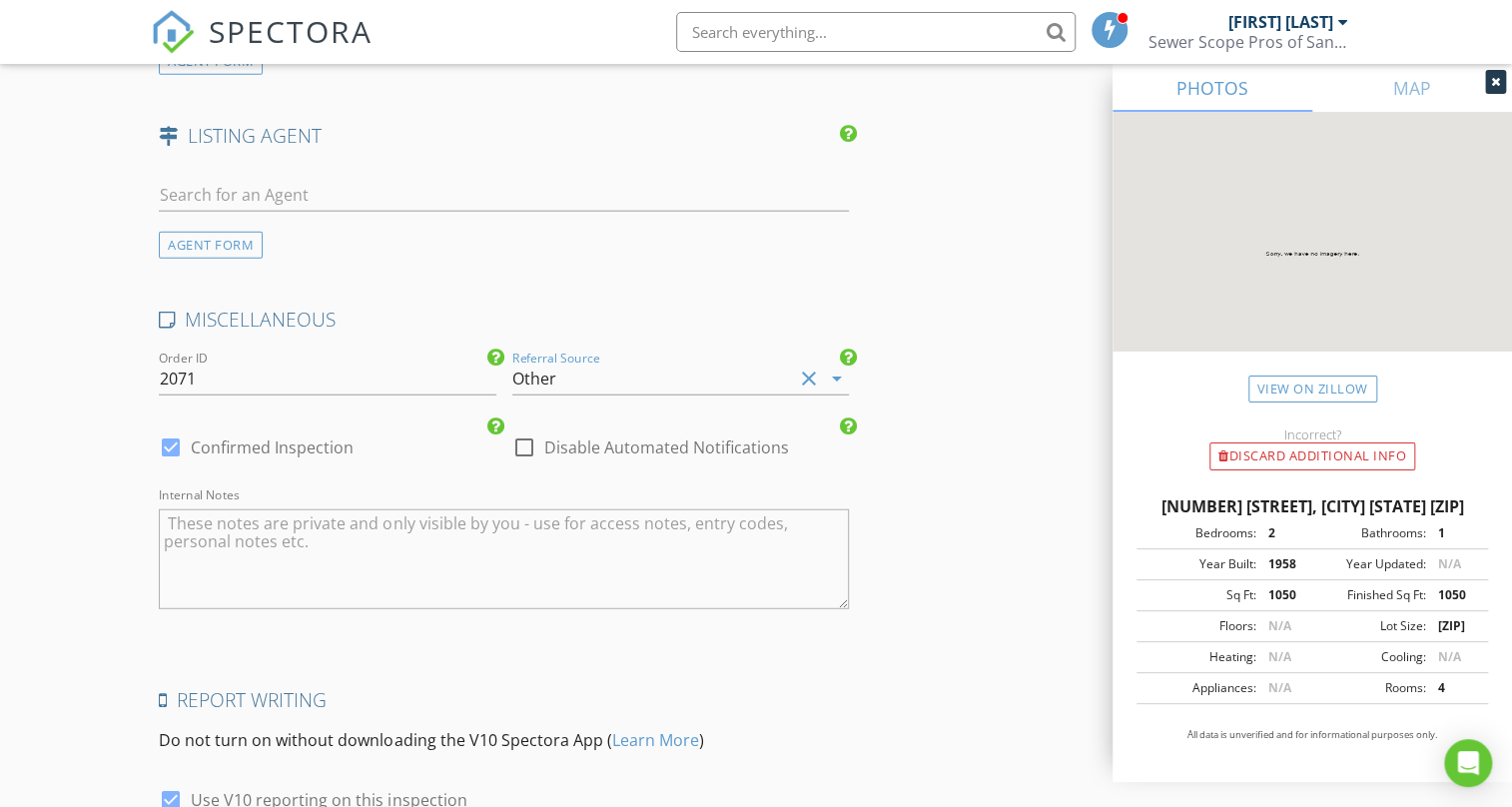 click on "INSPECTOR(S)
check_box   Guillermo López   PRIMARY   Guillermo López arrow_drop_down   check_box_outline_blank Guillermo López specifically requested
Date/Time
08/02/2025 10:00 AM
Location
Address Search       Address 15 Santa Cruz Way   Unit   City Camarillo   State CA   Zip 93010   County Ventura     Square Feet 1050   Year Built 1958   Foundation arrow_drop_down     Guillermo López     30.9 miles     (44 minutes)
client
check_box Enable Client CC email for this inspection   Client Search     check_box_outline_blank Client is a Company/Organization     First Name Rick   Last Name Backer   Email jeanna@thefactoryhomesource.com   CC Email   Phone 805-603-5320           Notes   Private Notes
ADD ADDITIONAL client
SERVICES
check_box_outline_blank   Sewer Inspection" at bounding box center [755, -699] 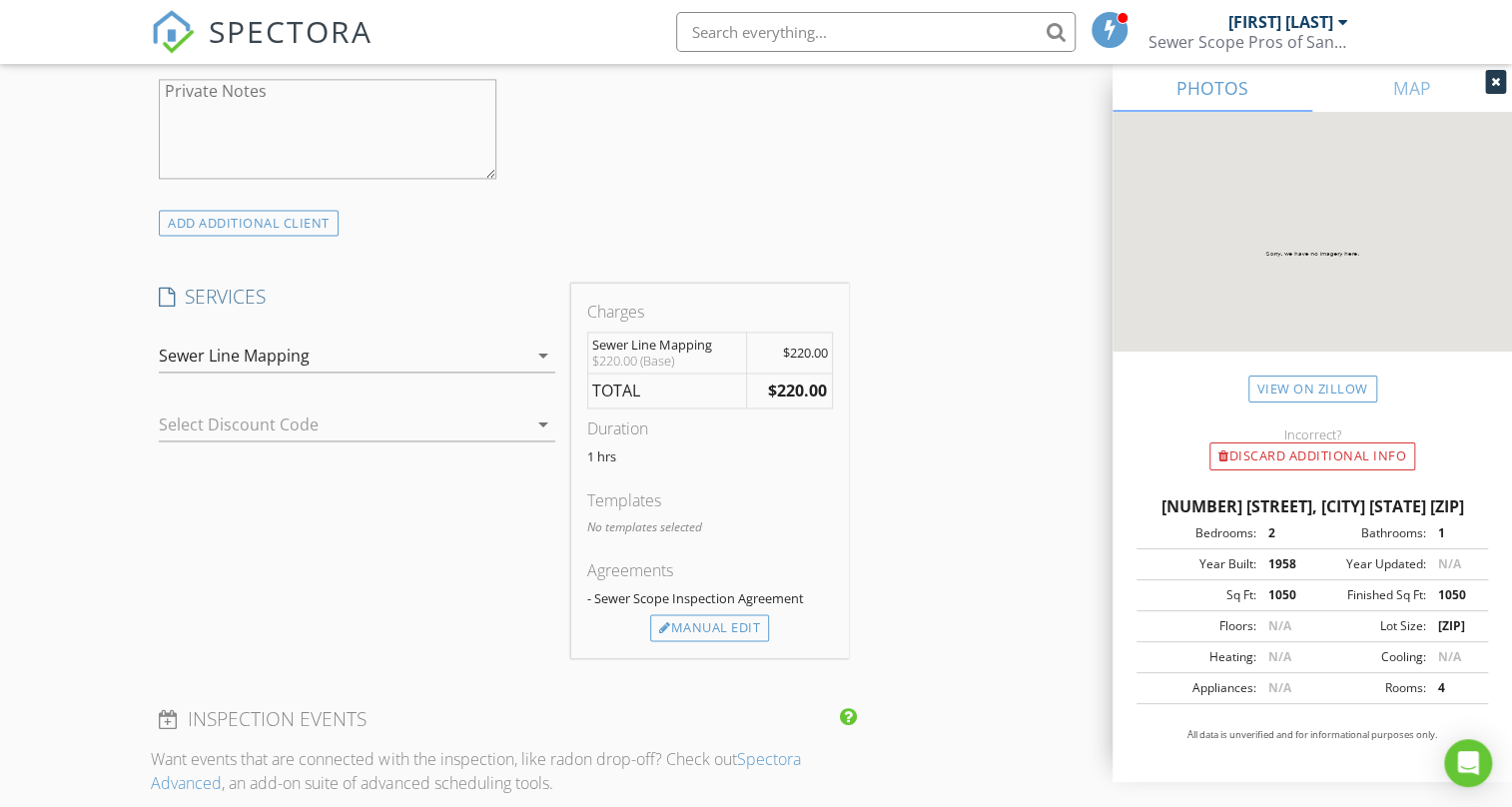 scroll, scrollTop: 1319, scrollLeft: 0, axis: vertical 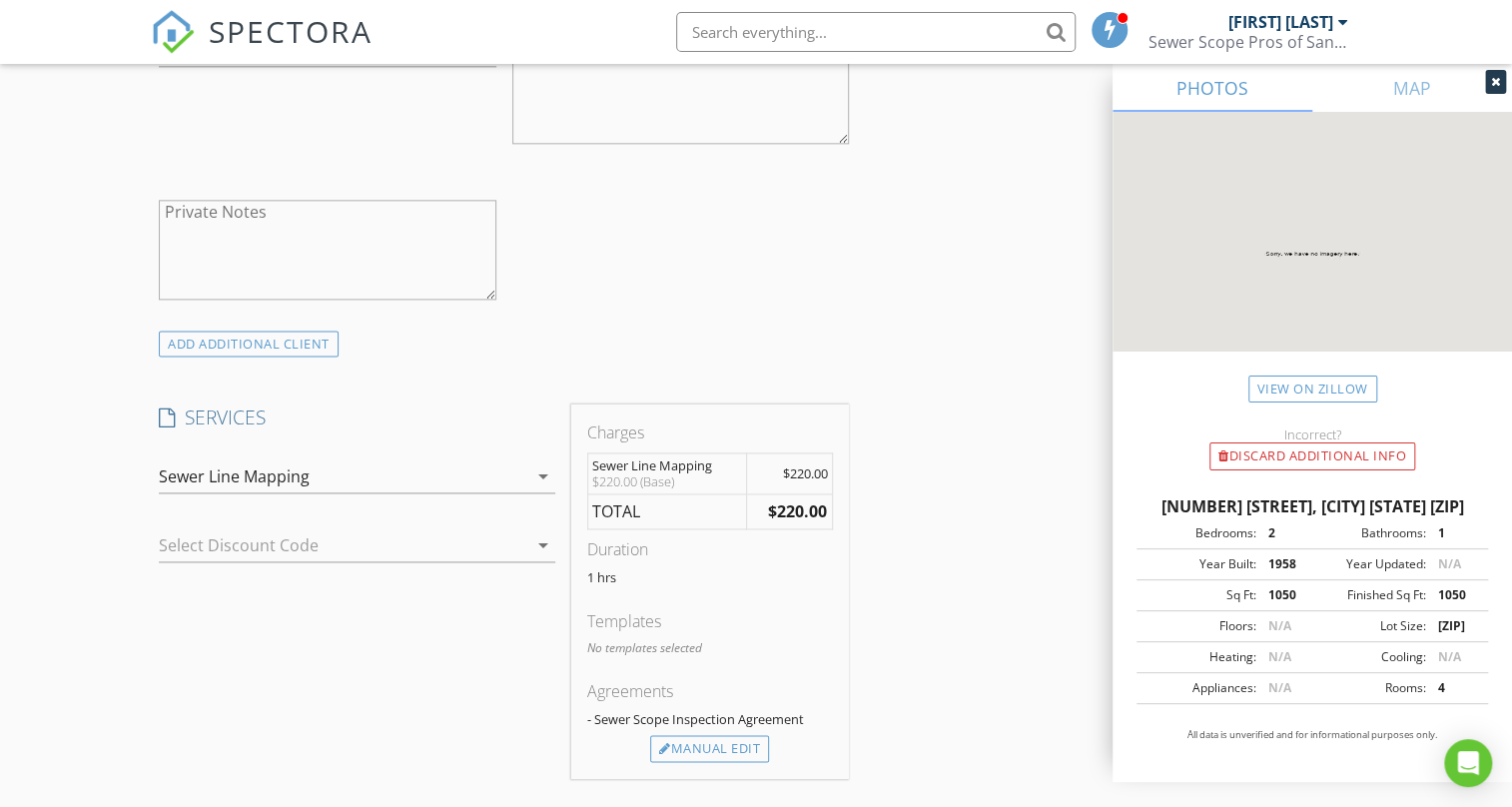 click on "arrow_drop_down" at bounding box center [543, 476] 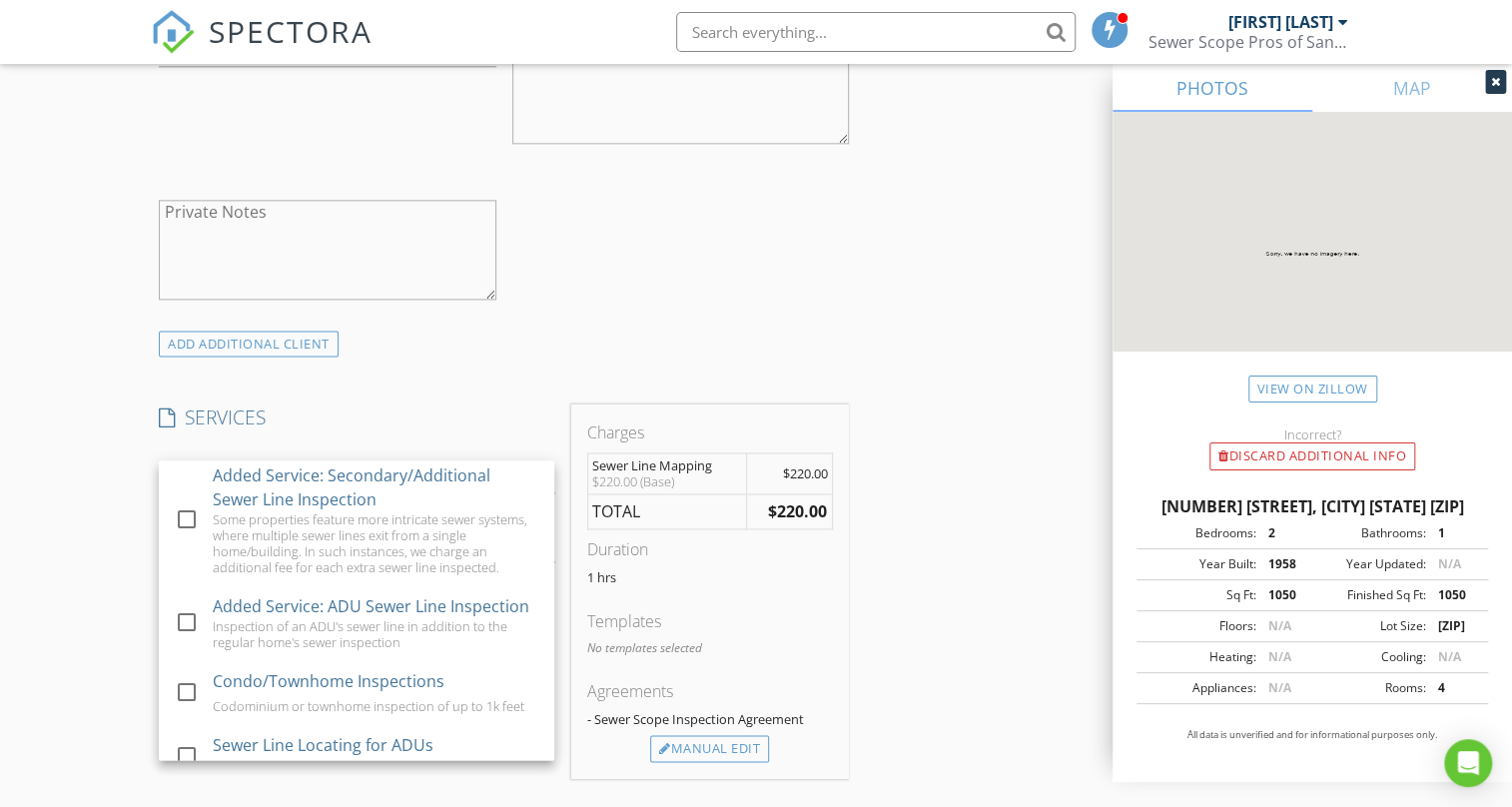 scroll, scrollTop: 647, scrollLeft: 0, axis: vertical 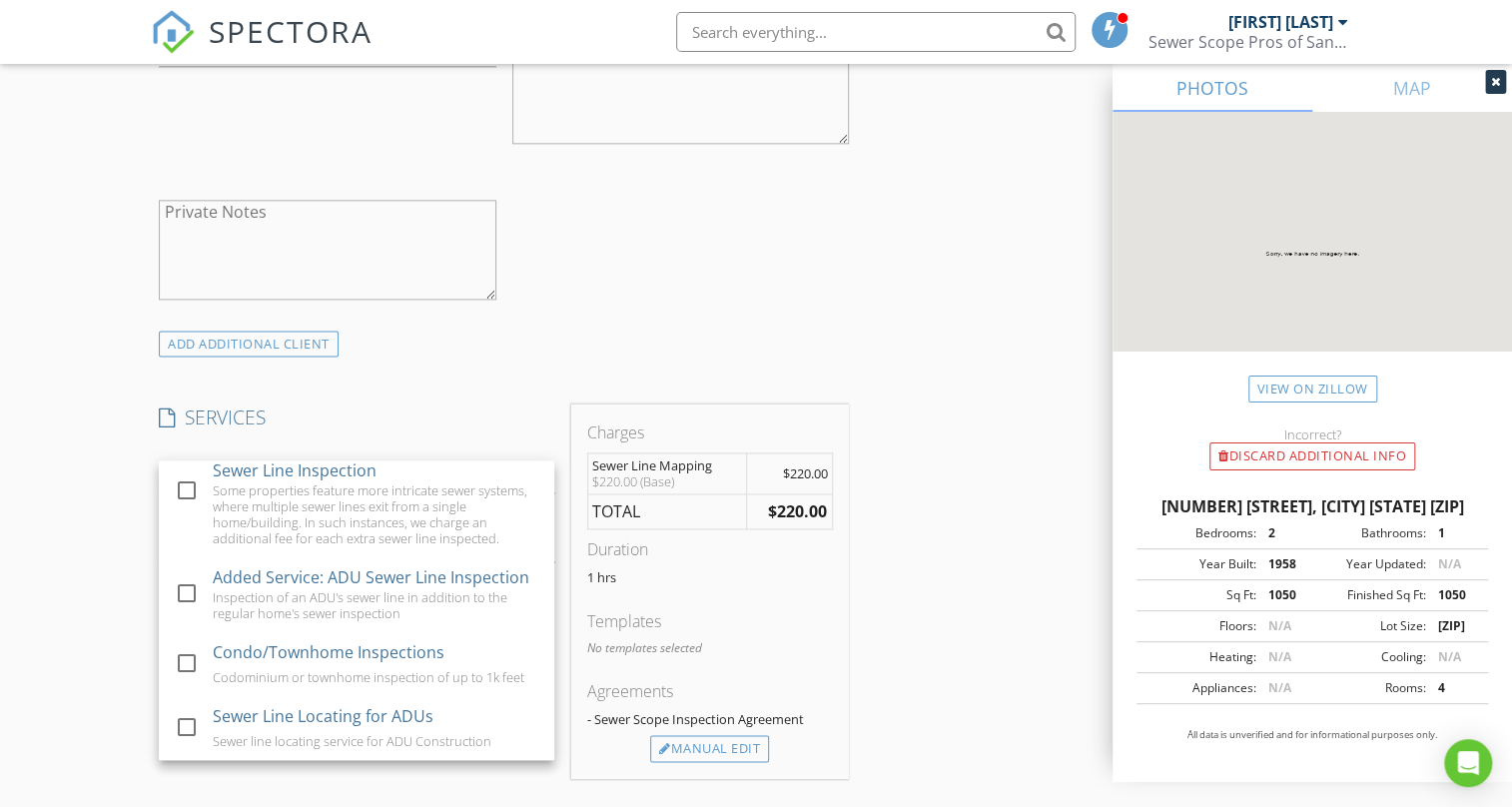 click on "check_box_outline_blank Client is a Company/Organization     First Name Rick   Last Name Backer   Email jeanna@thefactoryhomesource.com   CC Email   Phone 805-603-5320           Notes   Private Notes" at bounding box center [503, 71] 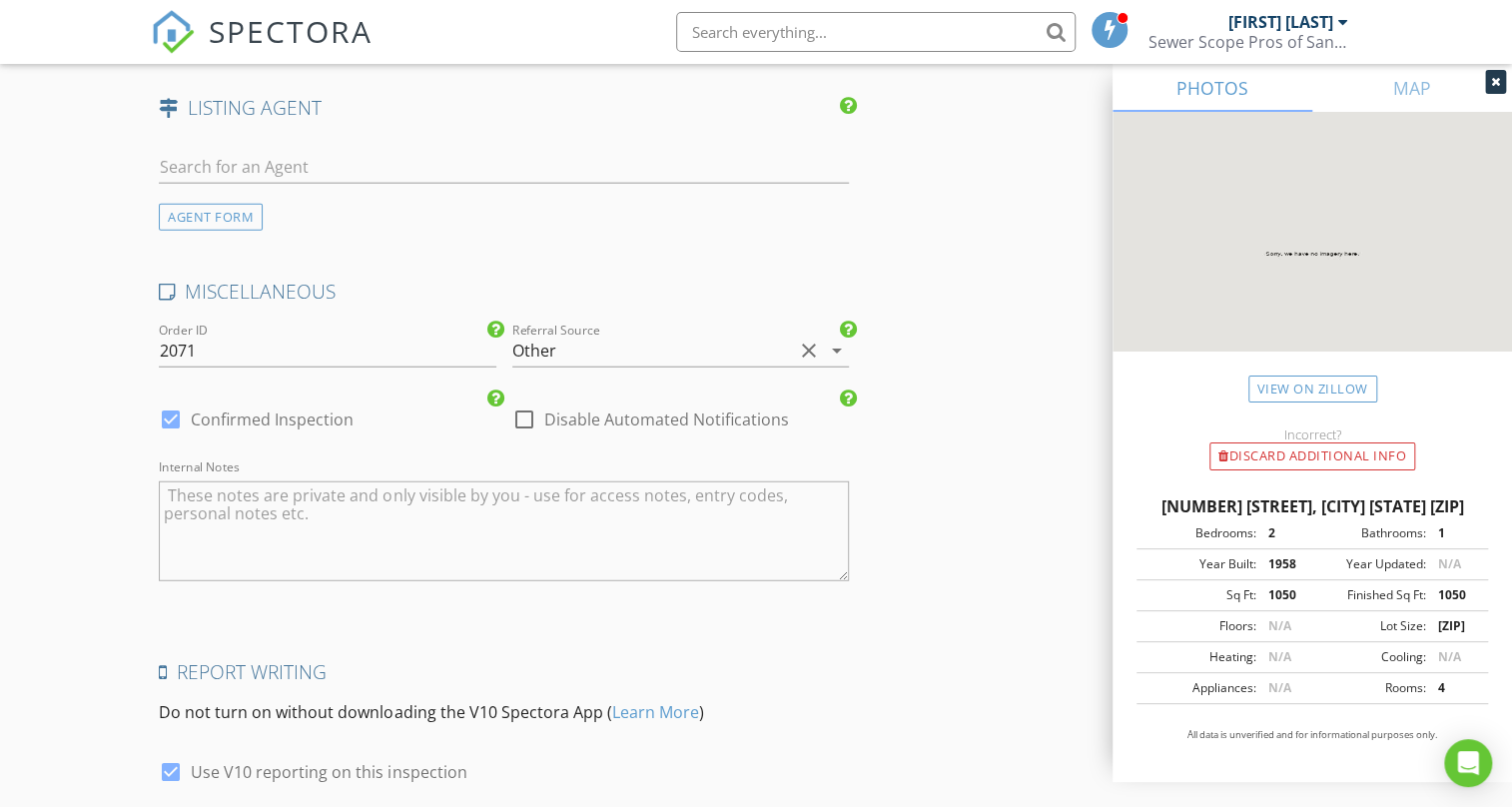 scroll, scrollTop: 2773, scrollLeft: 0, axis: vertical 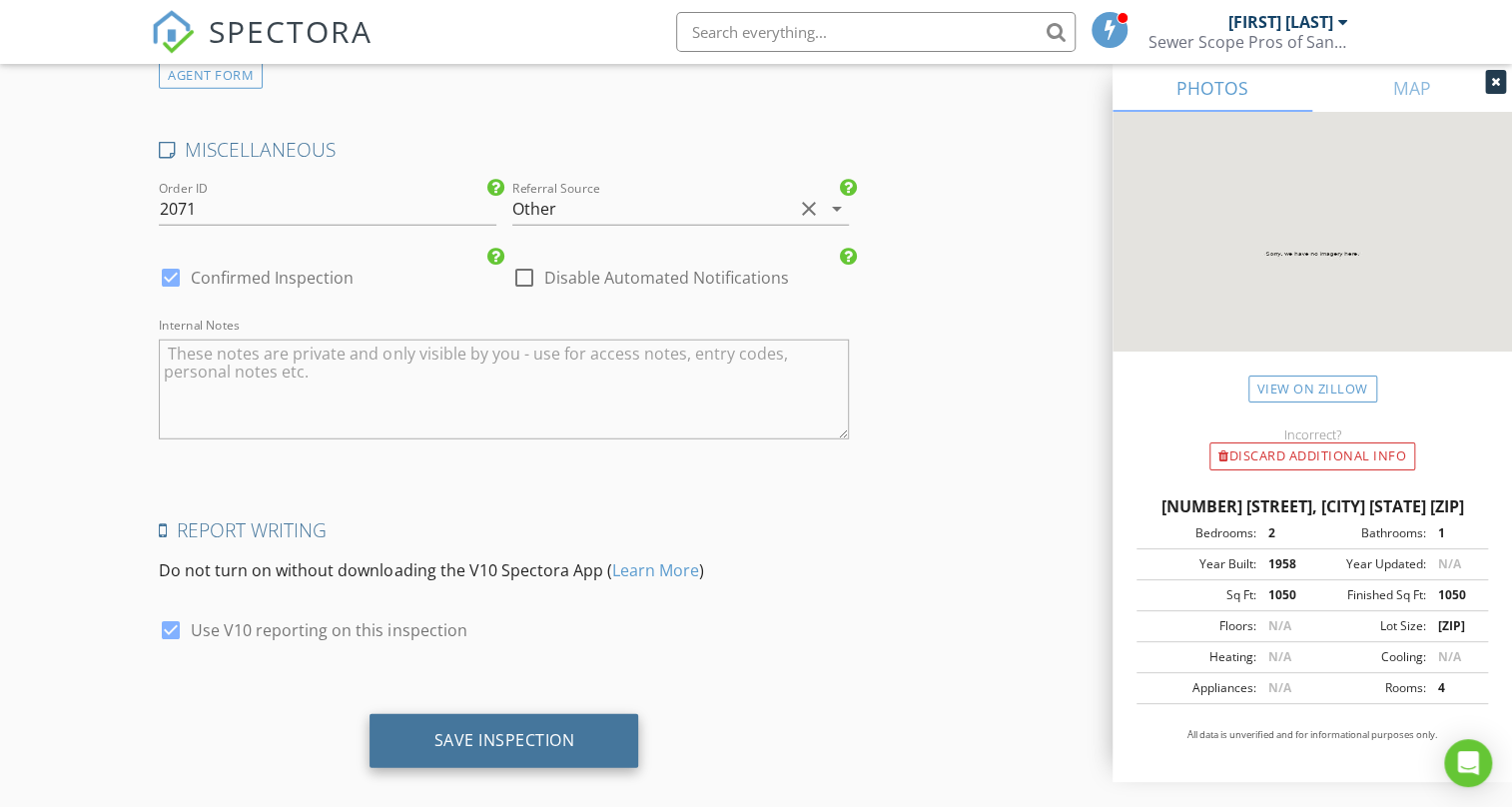 click on "Save Inspection" at bounding box center [503, 741] 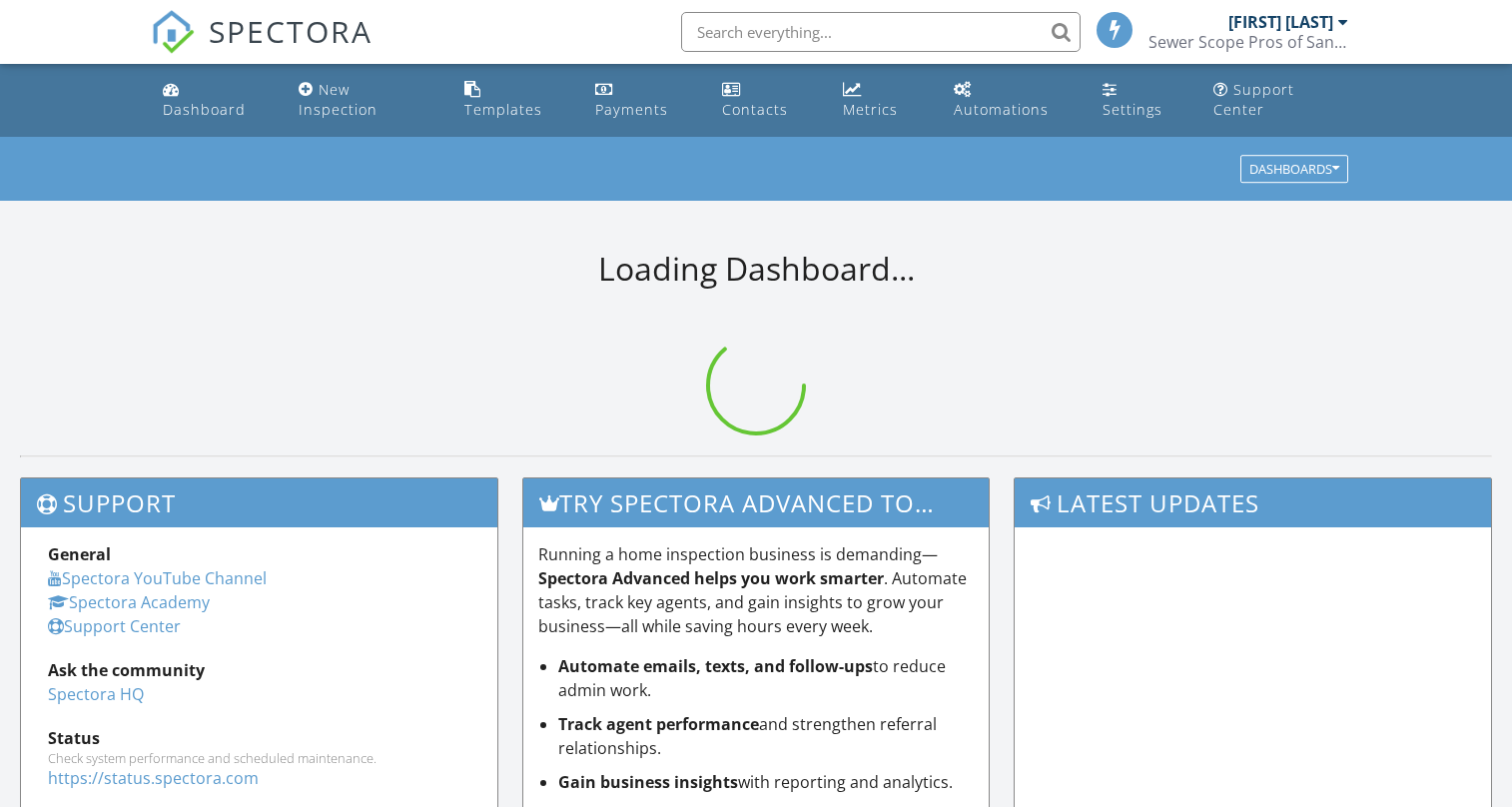 scroll, scrollTop: 0, scrollLeft: 0, axis: both 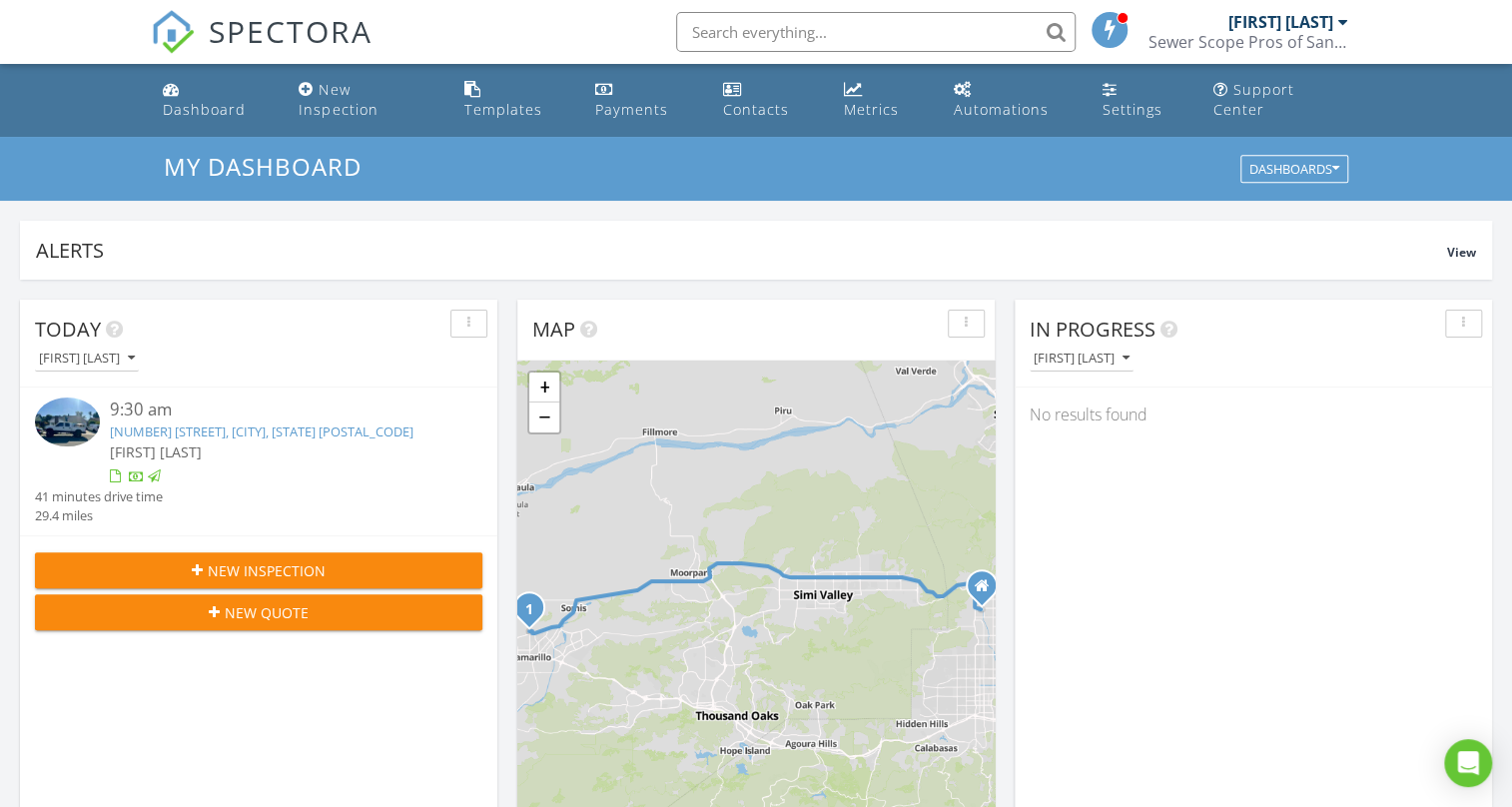 click at bounding box center [876, 32] 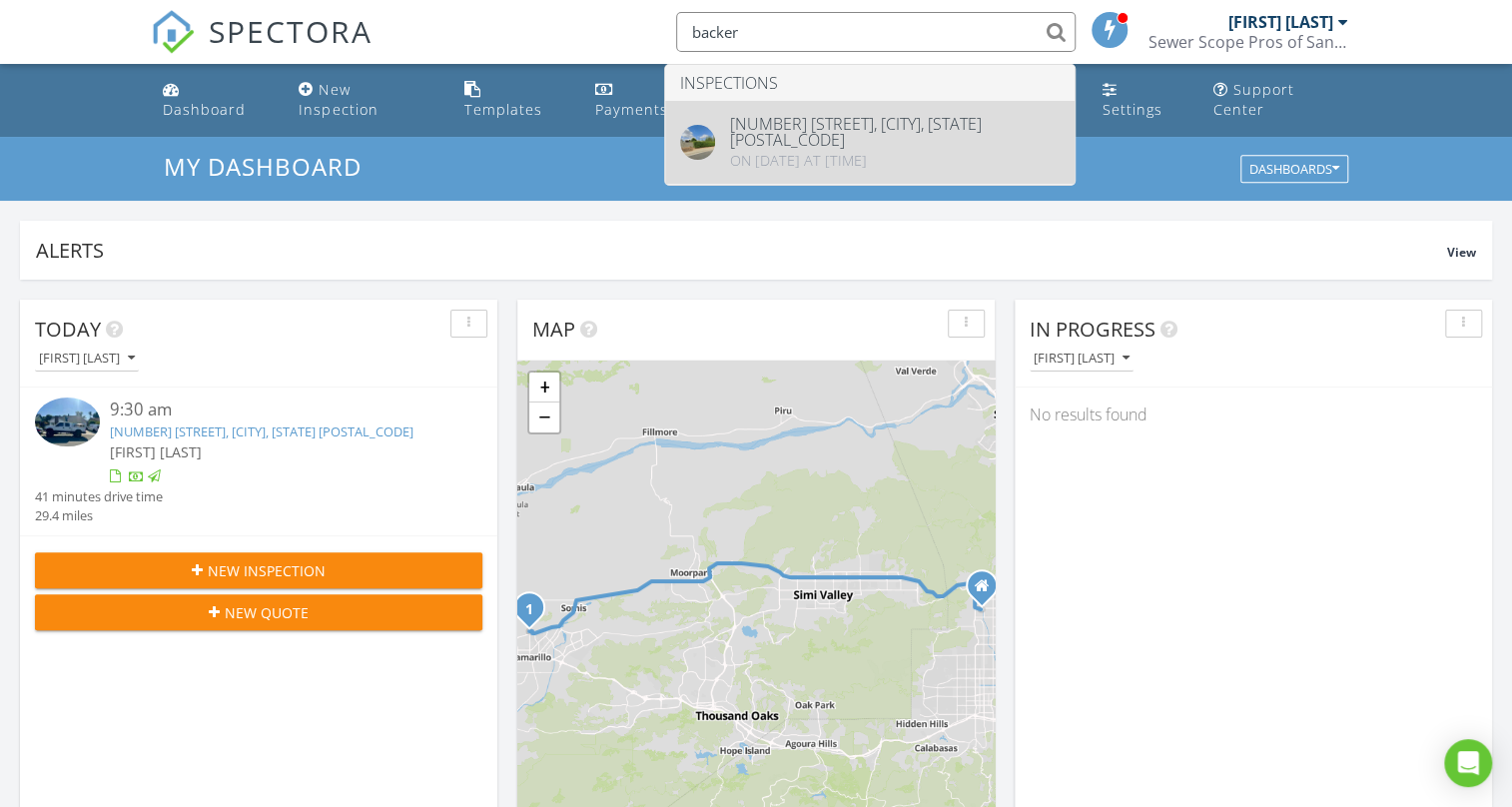 type on "backer" 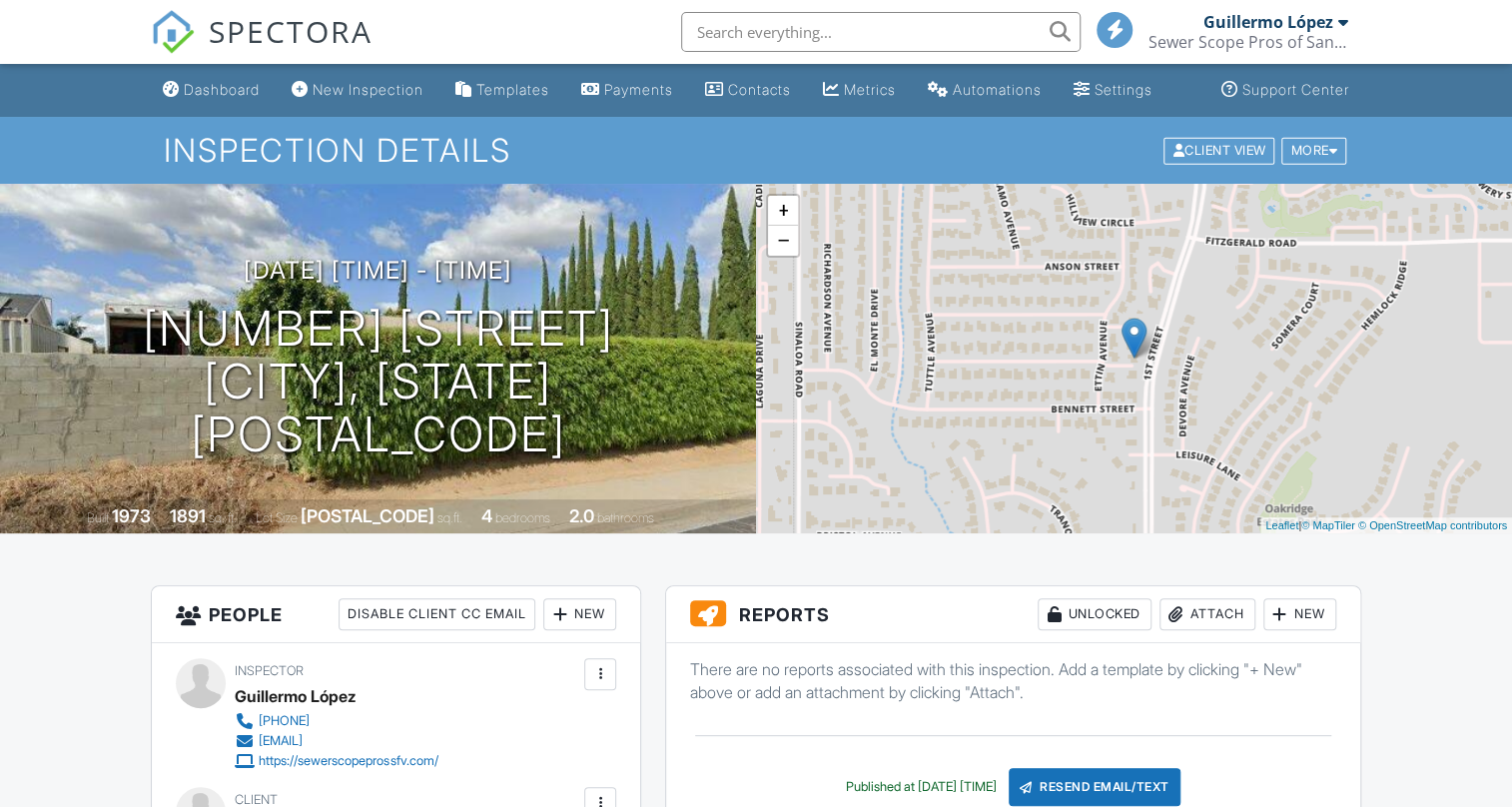 scroll, scrollTop: 363, scrollLeft: 0, axis: vertical 